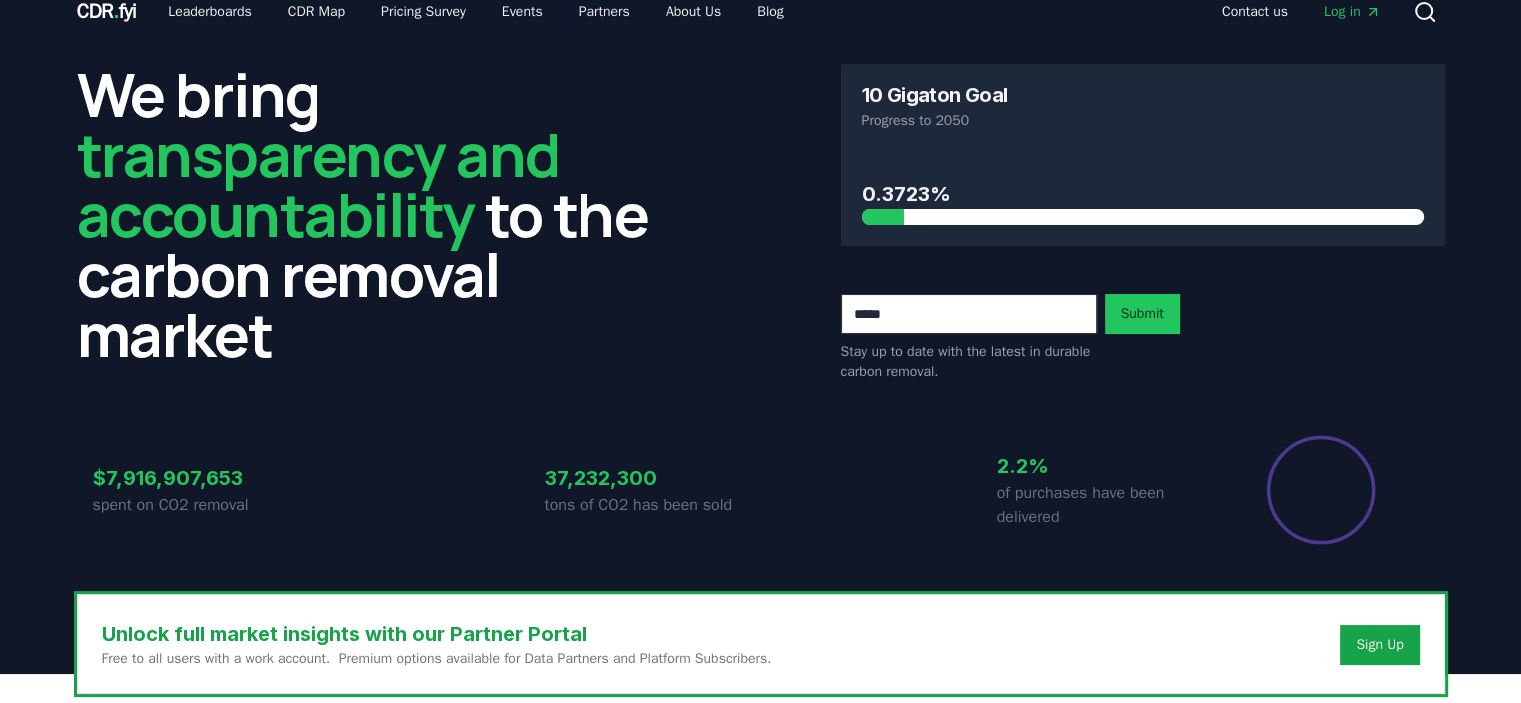 scroll, scrollTop: 0, scrollLeft: 0, axis: both 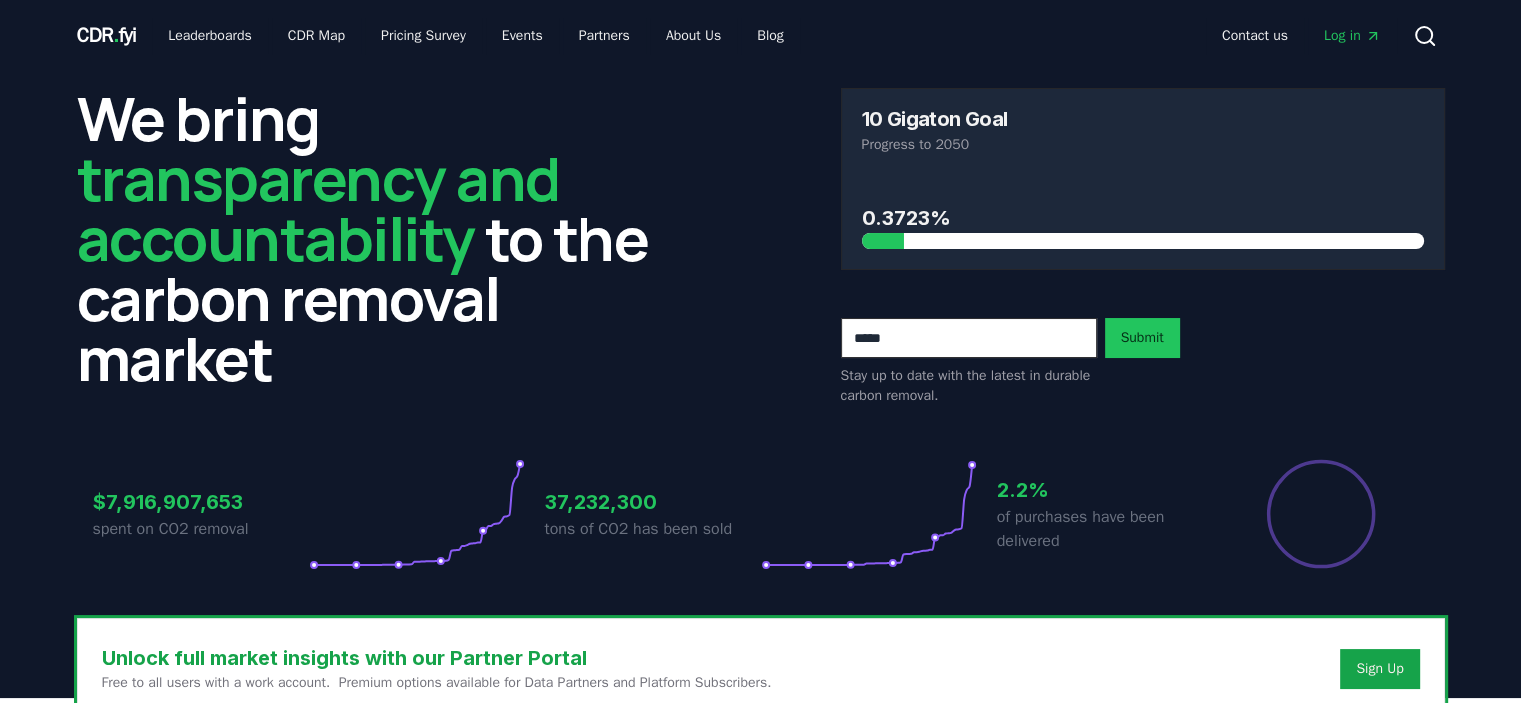 click at bounding box center (969, 338) 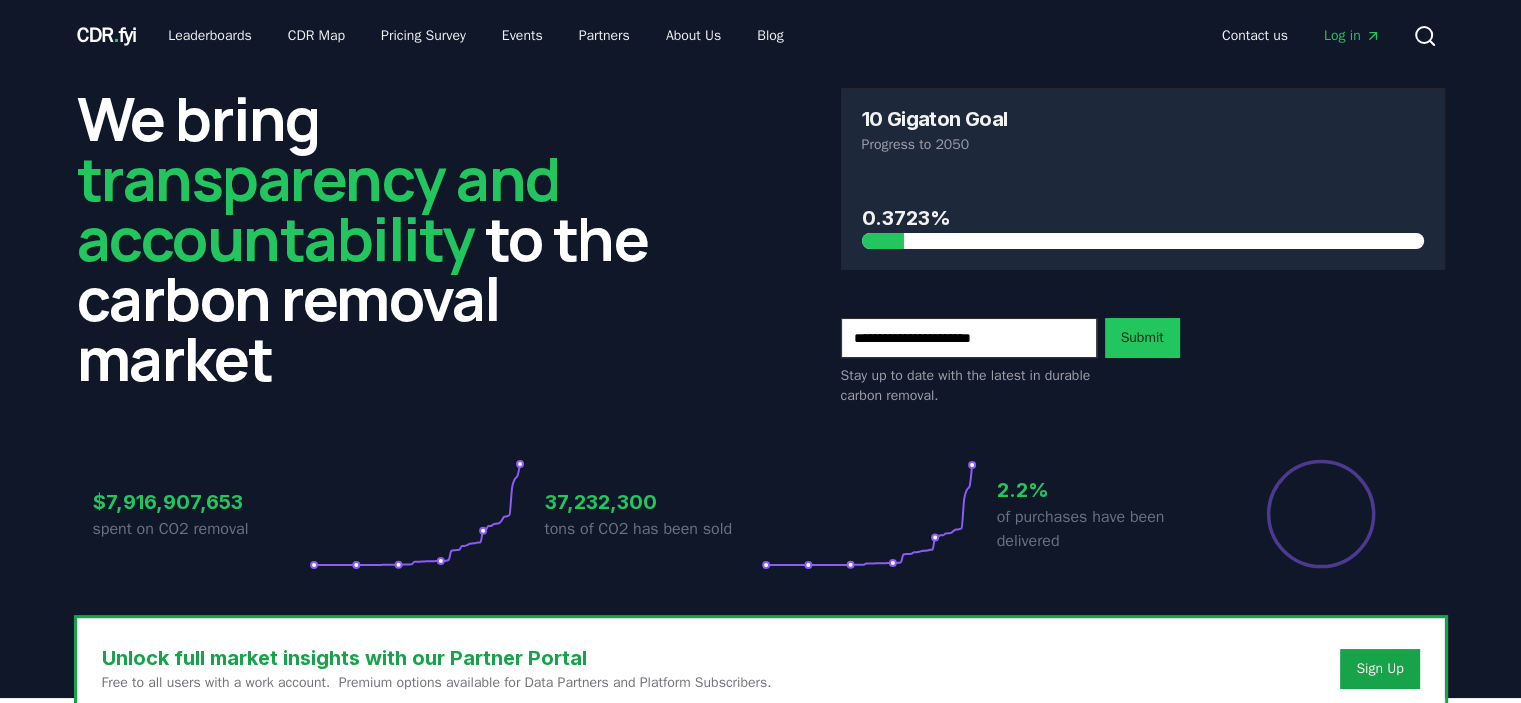 click on "**********" at bounding box center [969, 338] 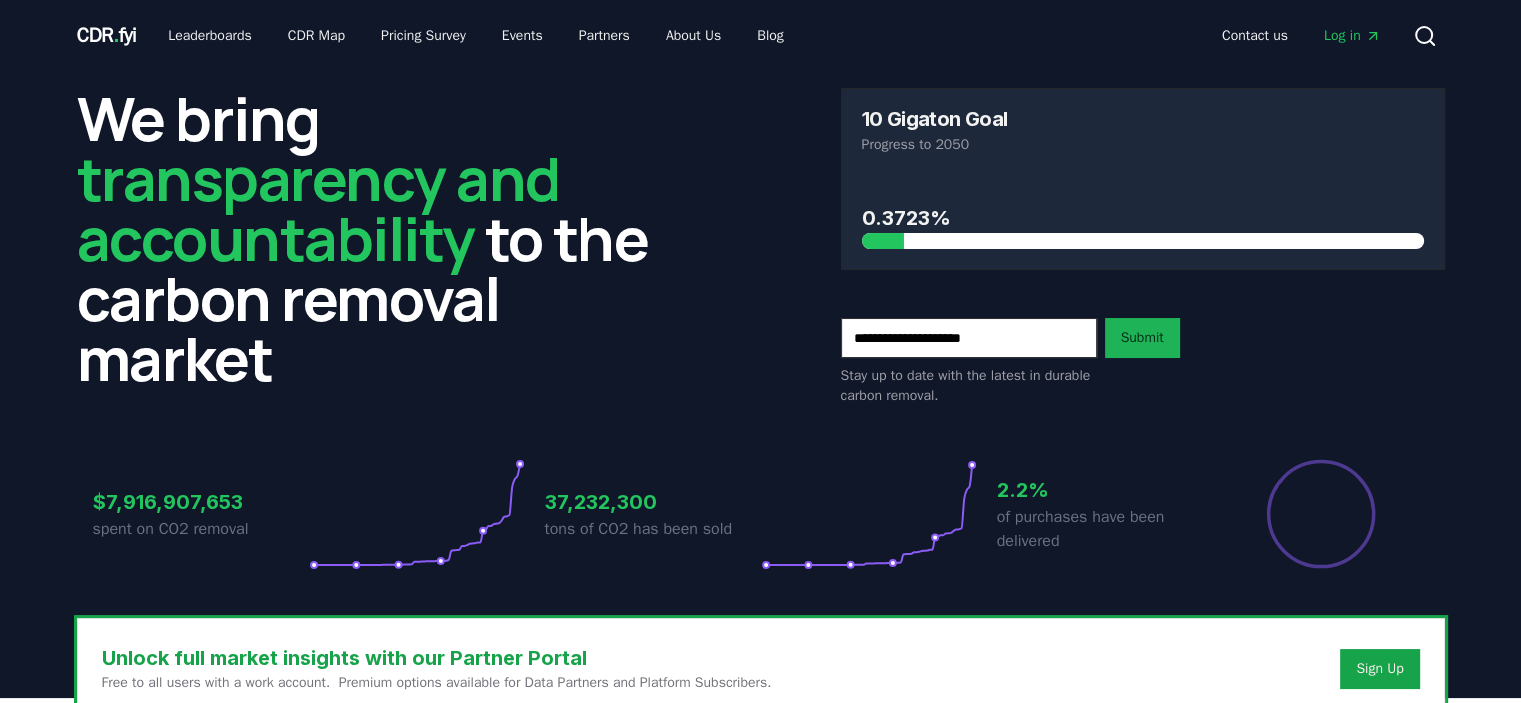 type on "**********" 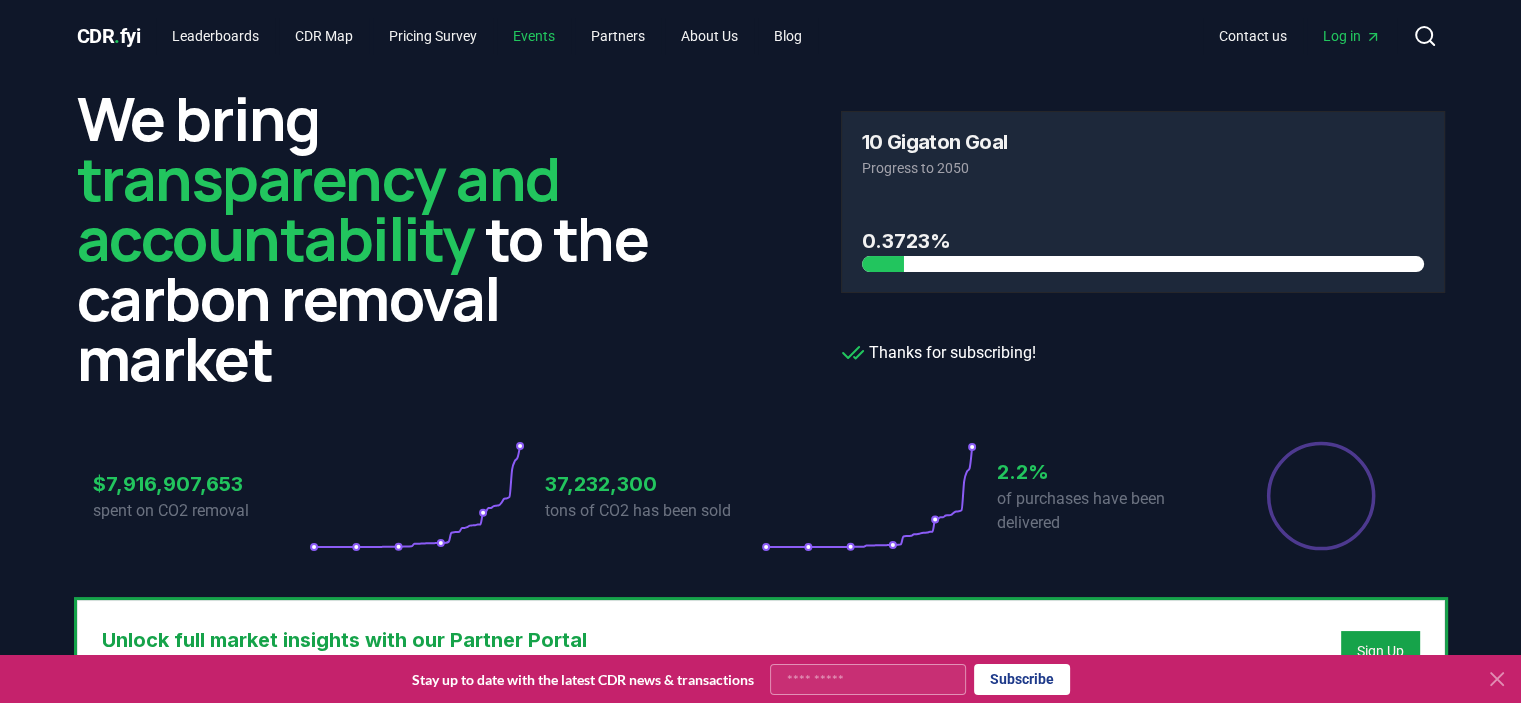 click on "Events" at bounding box center (534, 36) 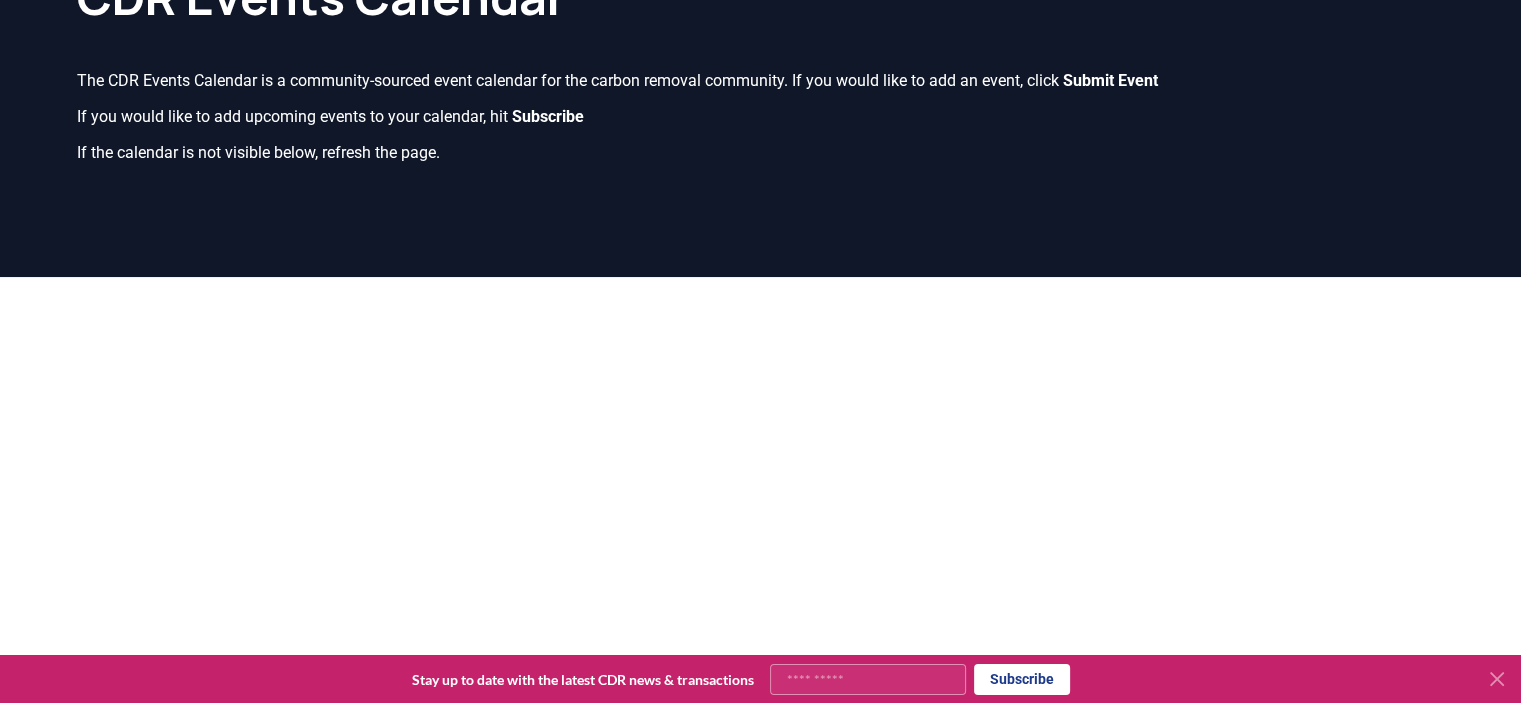 scroll, scrollTop: 0, scrollLeft: 0, axis: both 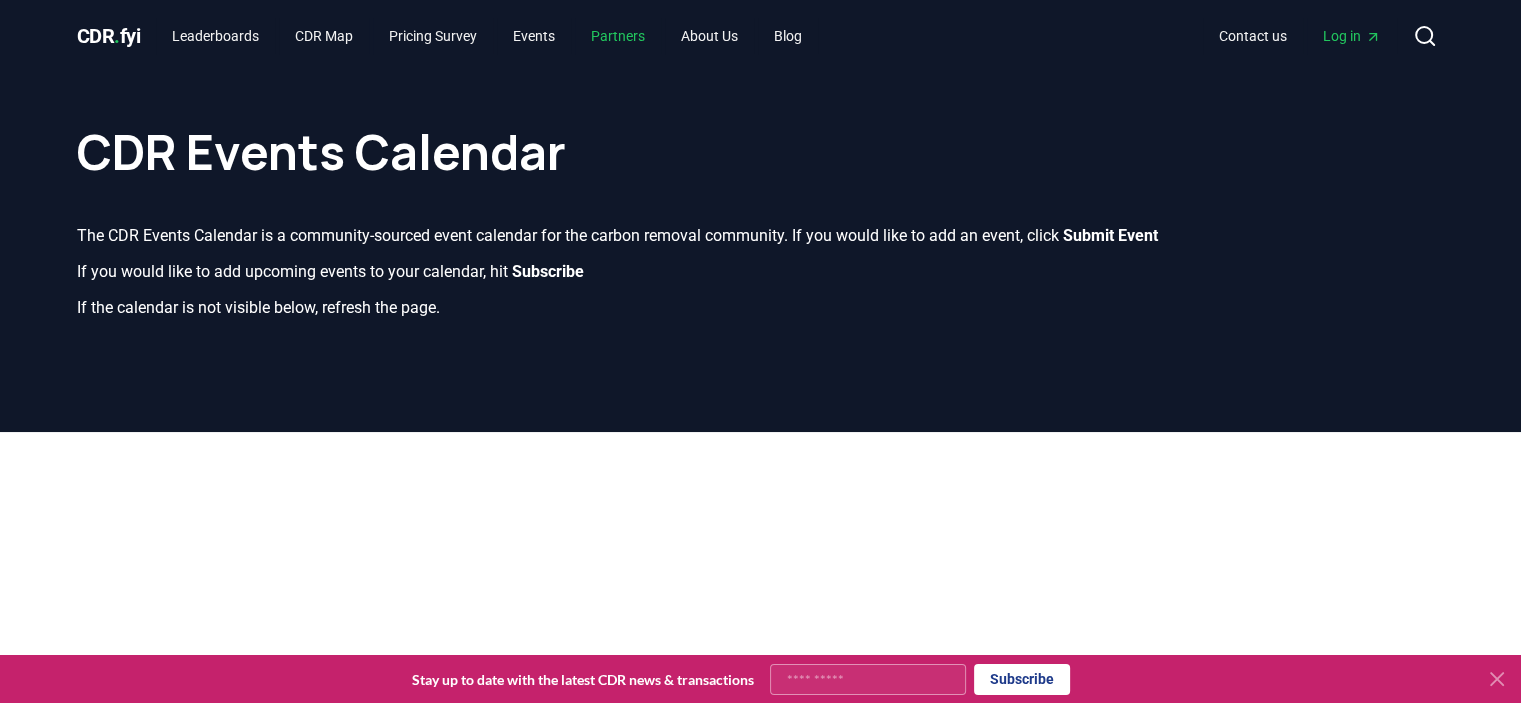 click on "Partners" at bounding box center [618, 36] 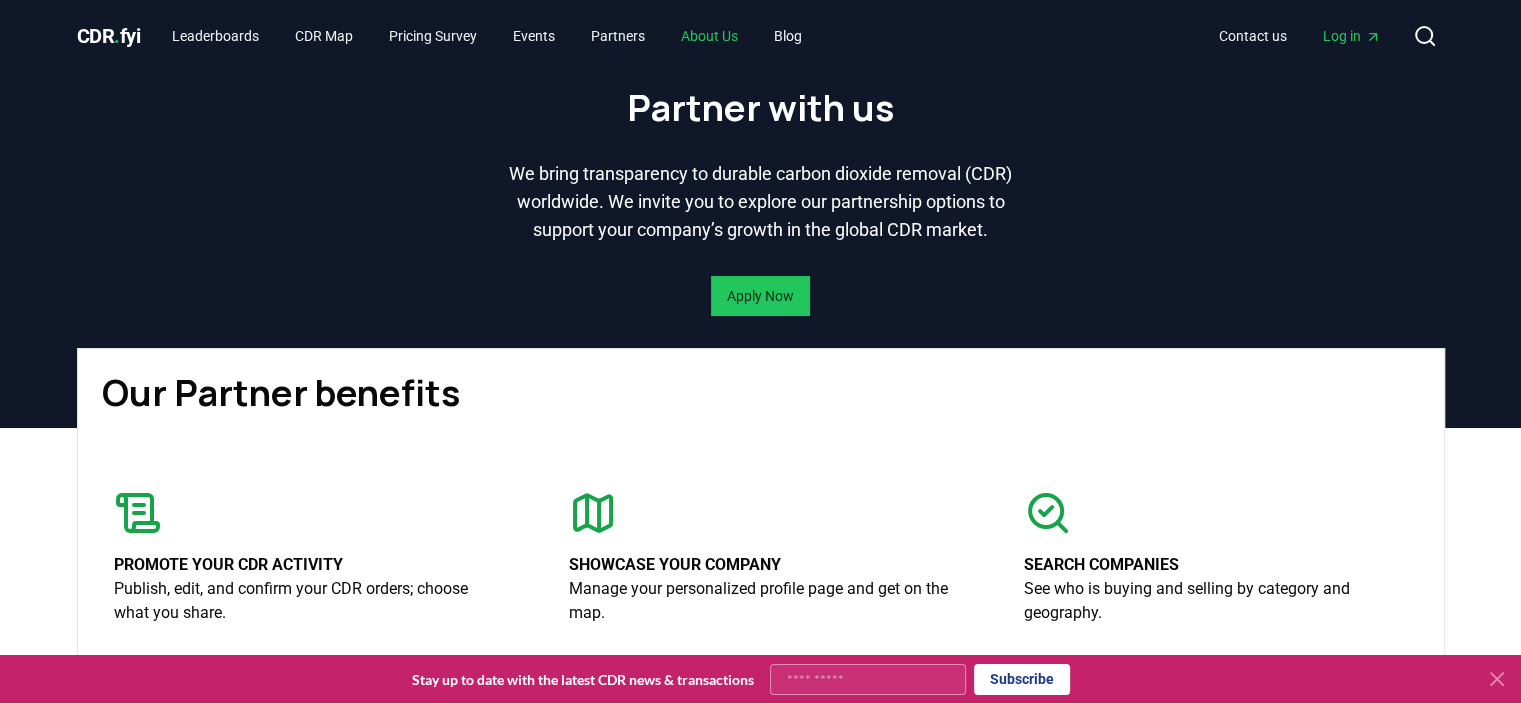 click on "About Us" at bounding box center (709, 36) 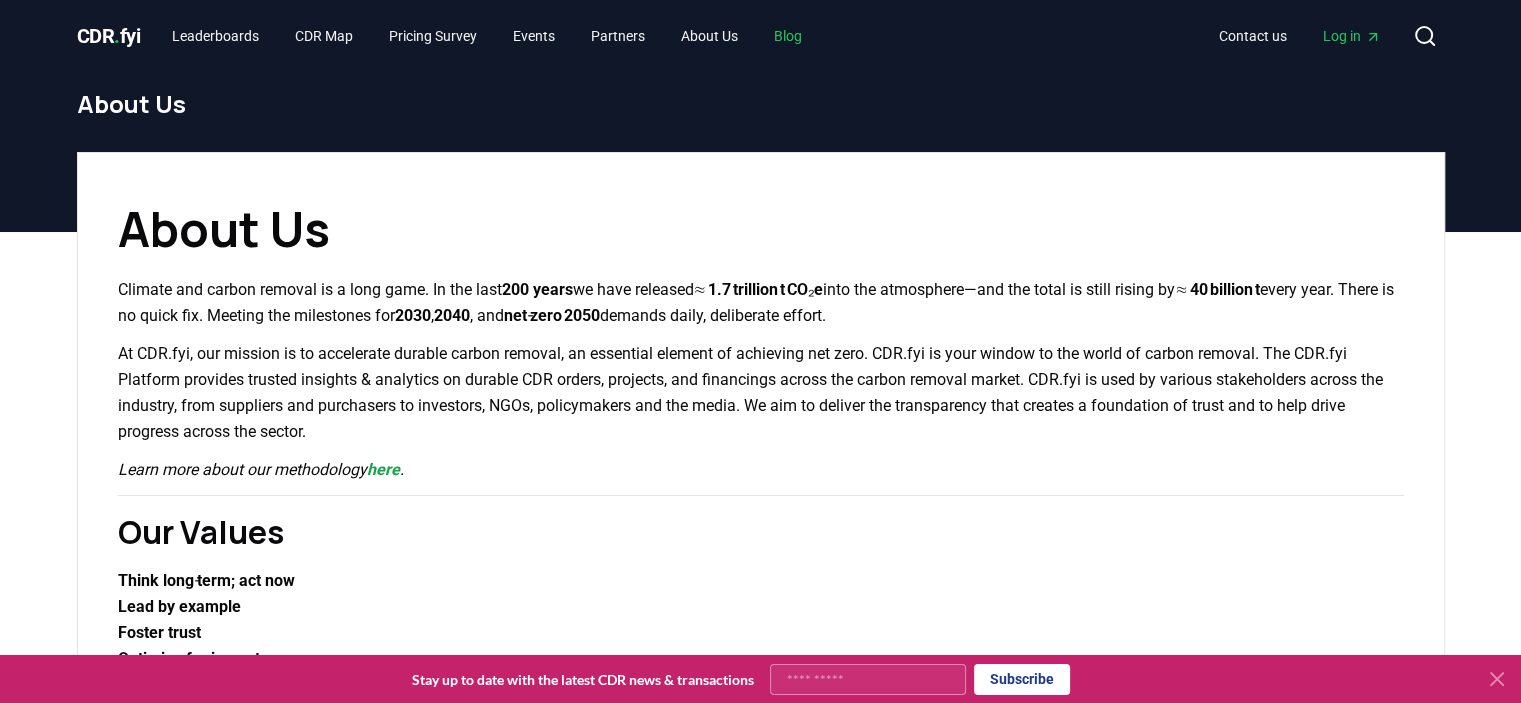 click on "Blog" at bounding box center (788, 36) 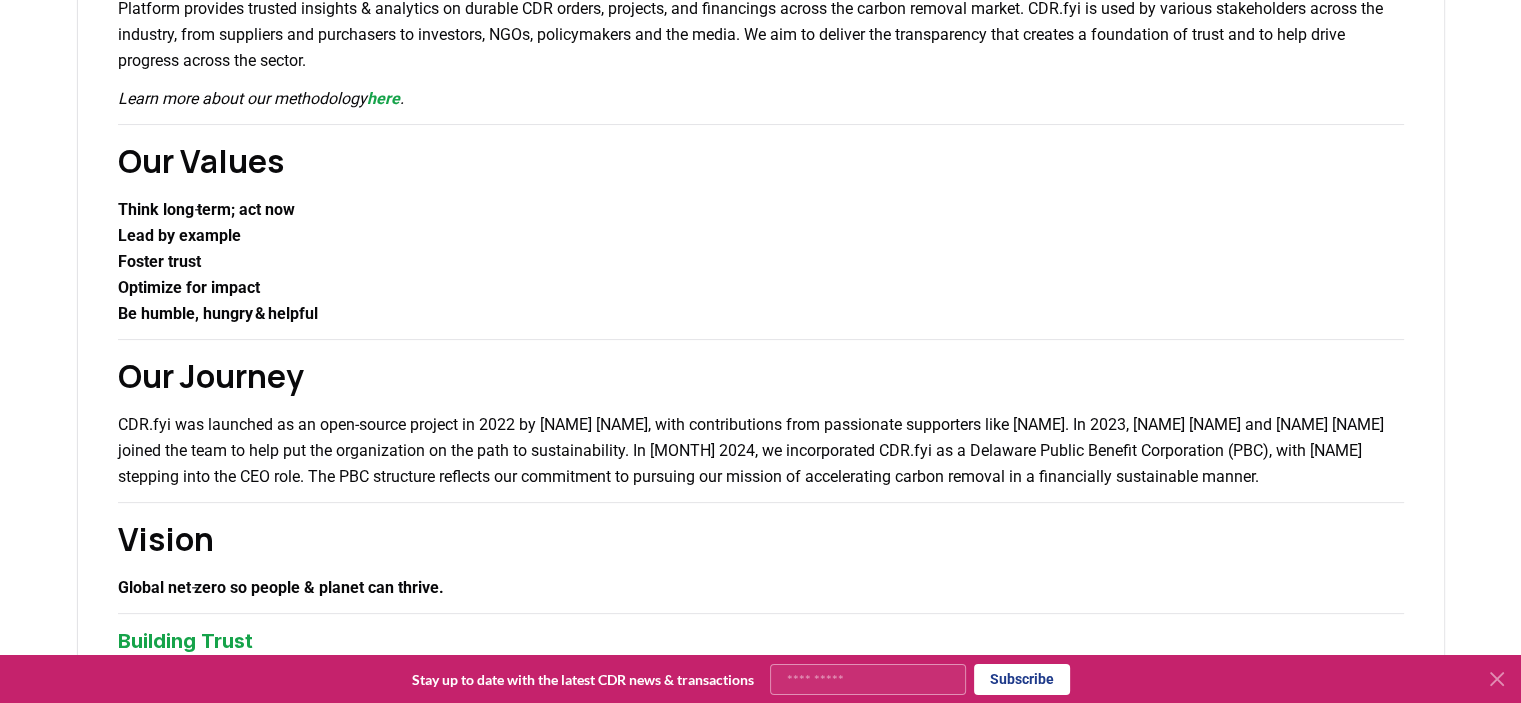 scroll, scrollTop: 528, scrollLeft: 0, axis: vertical 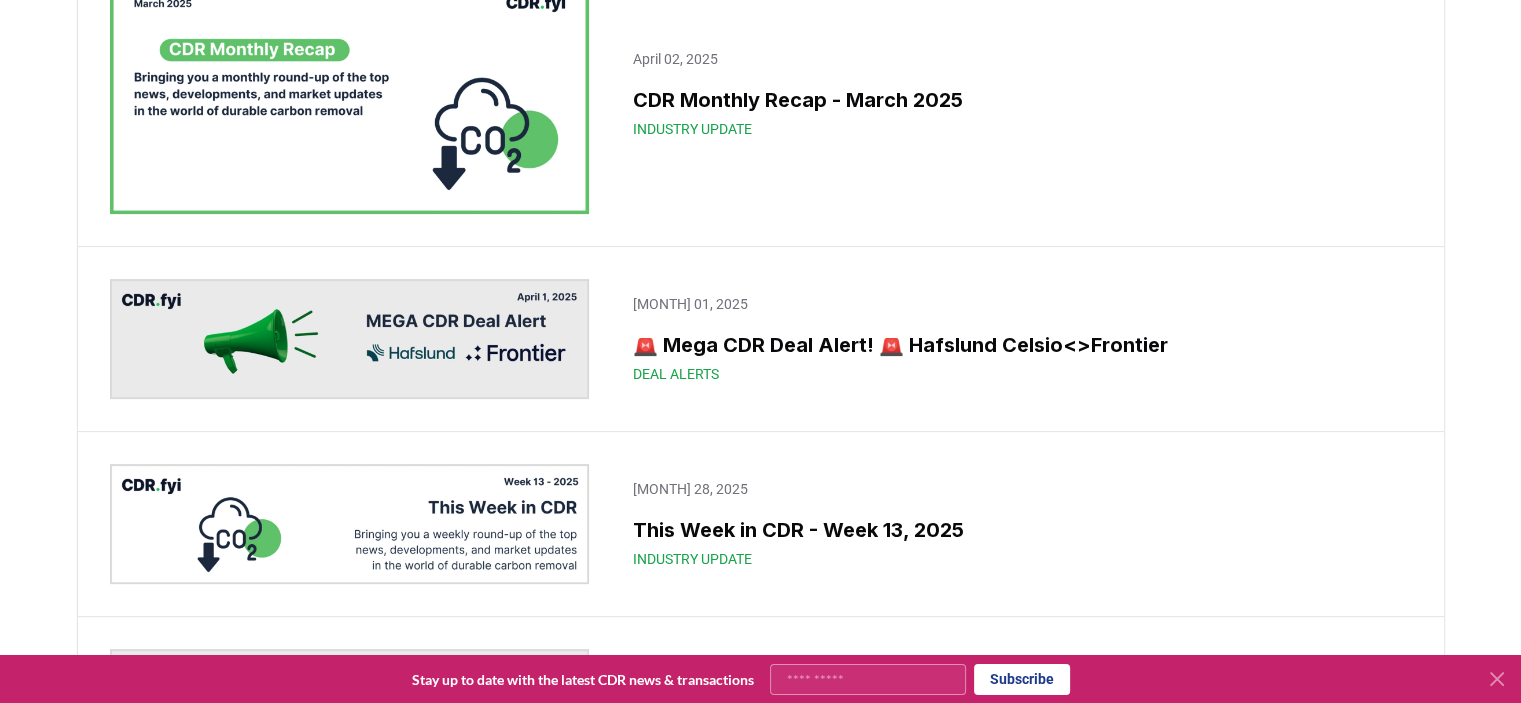 click on "2025 Q1 Durable CDR Market Update - Back at Basecamp" at bounding box center [777, -1574] 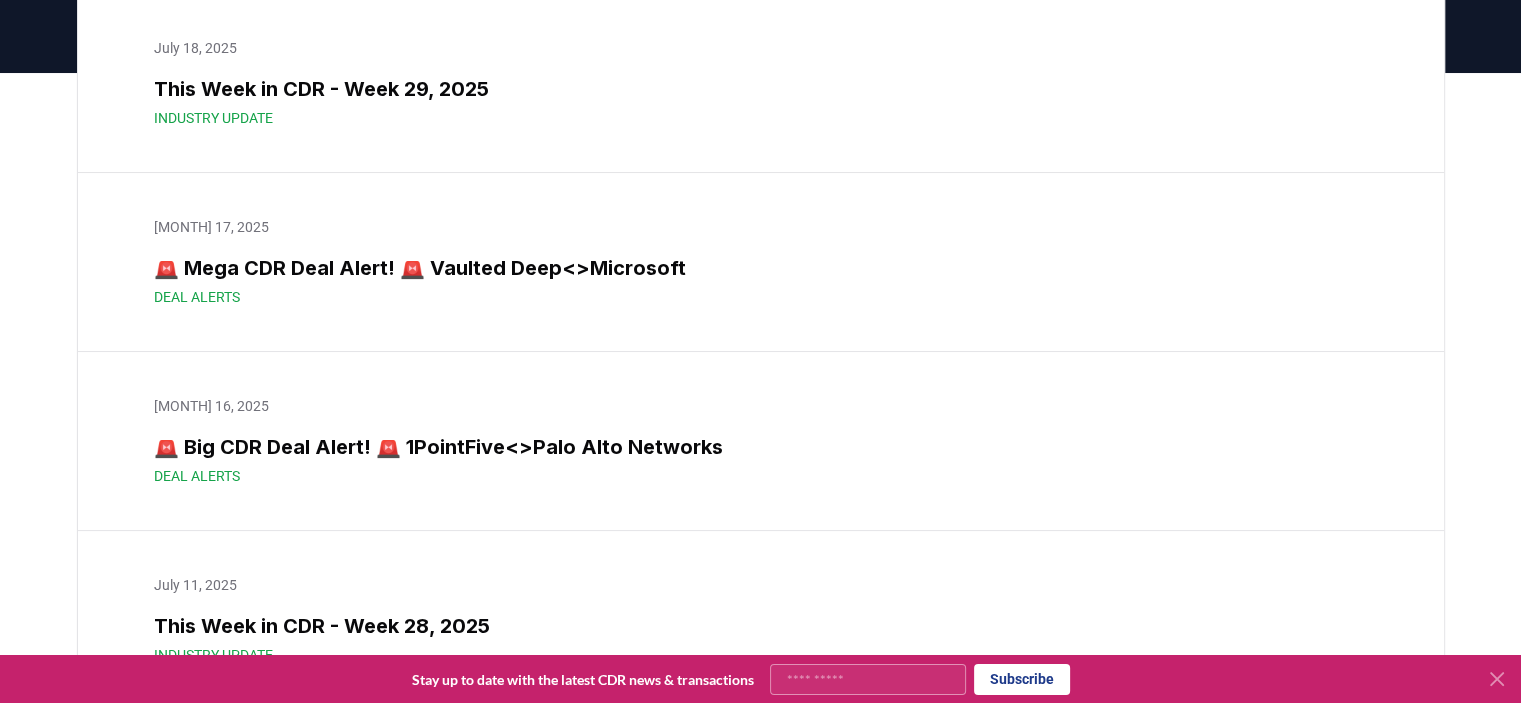 scroll, scrollTop: 0, scrollLeft: 0, axis: both 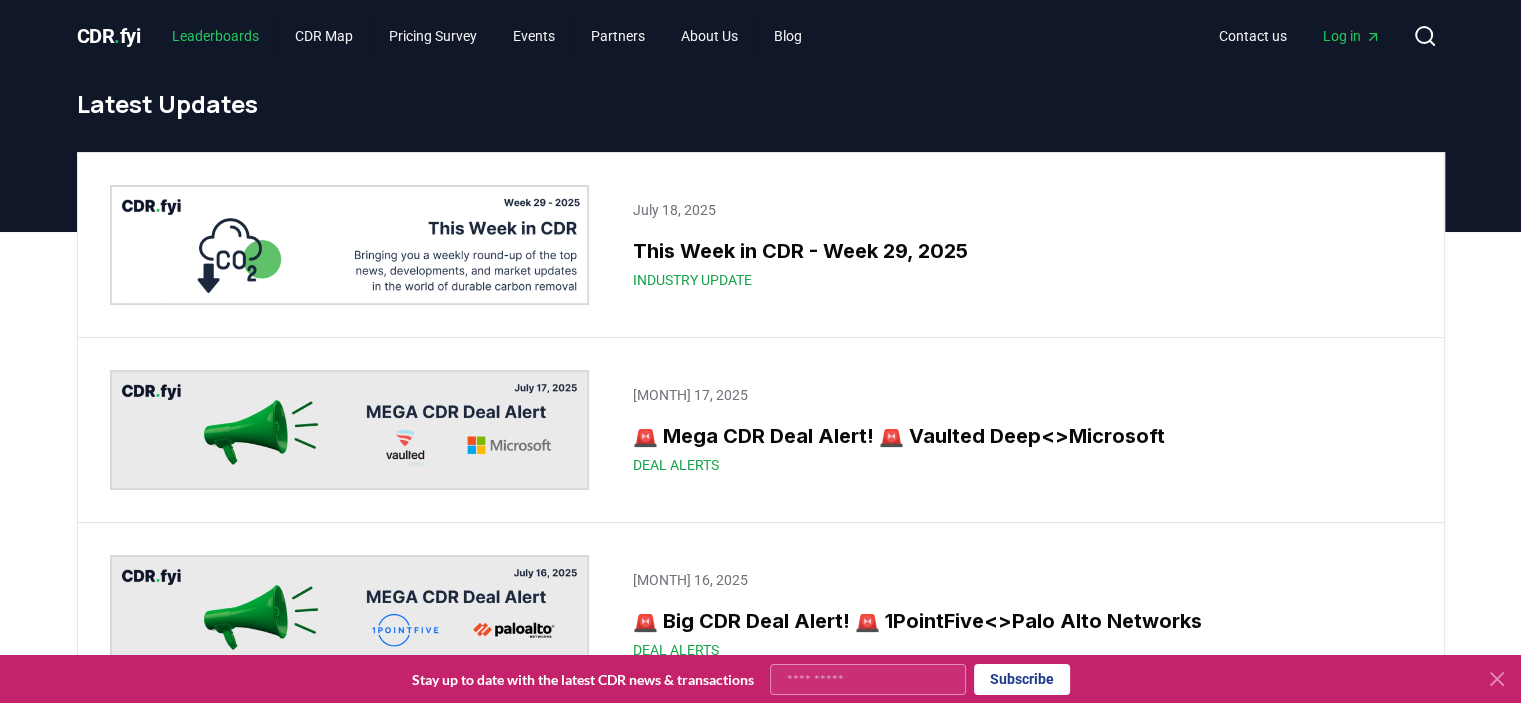 click on "Leaderboards" at bounding box center [215, 36] 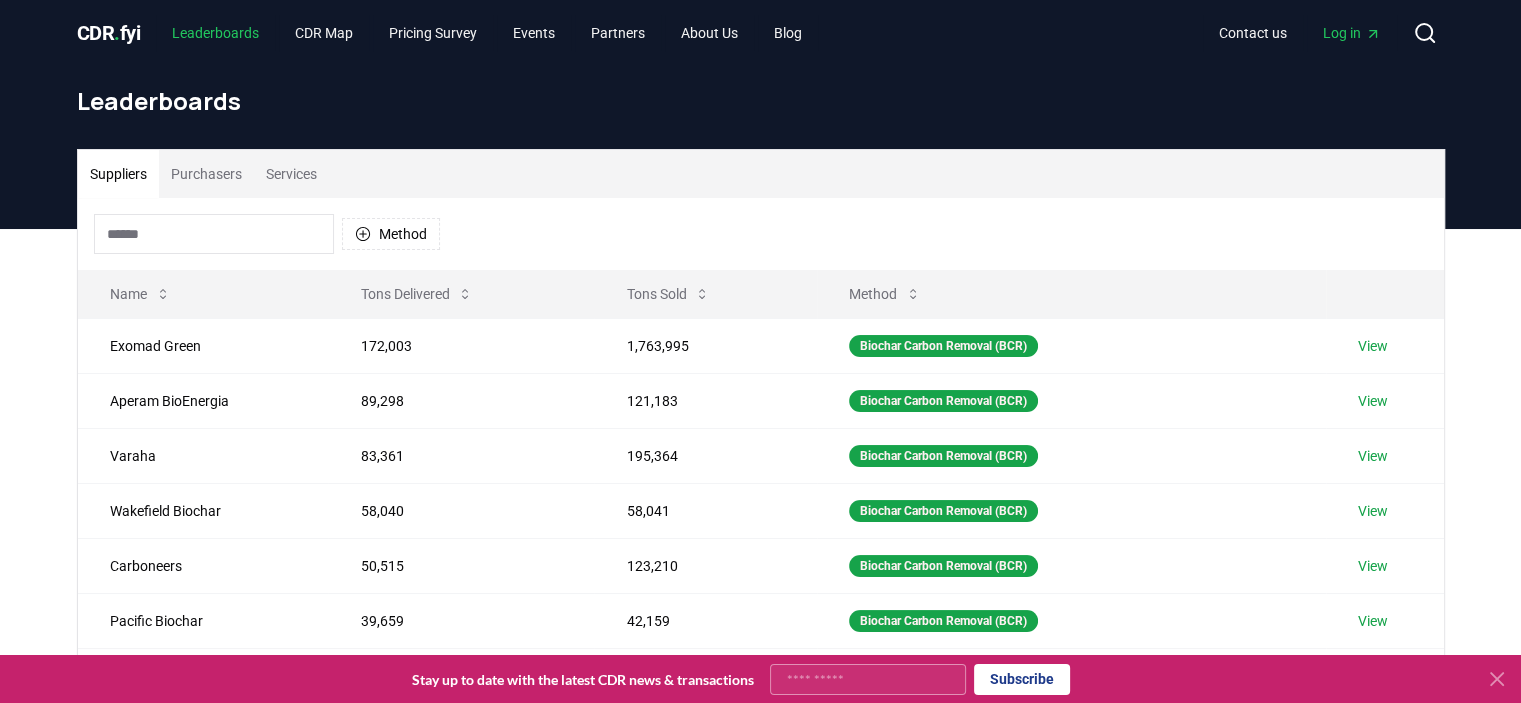 scroll, scrollTop: 4, scrollLeft: 0, axis: vertical 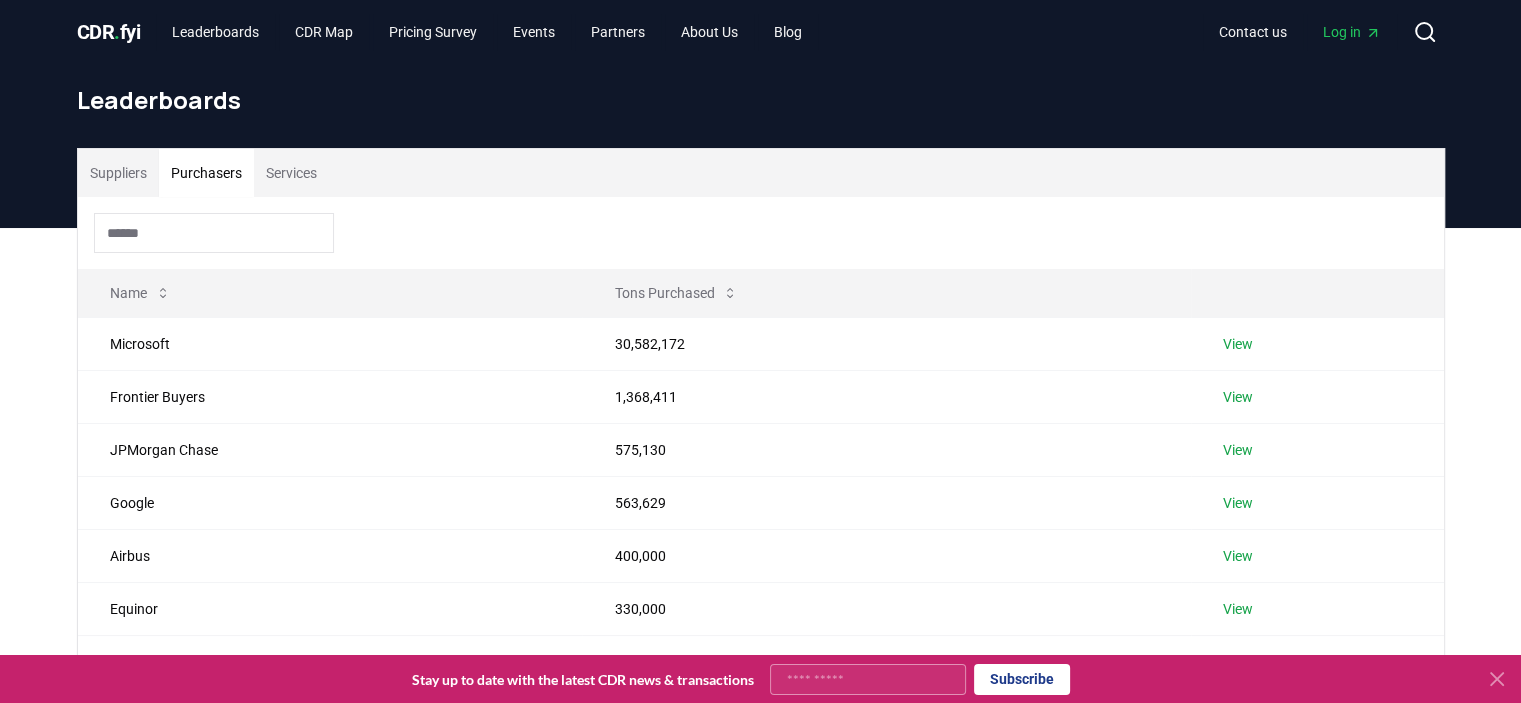 click on "Purchasers" at bounding box center [206, 173] 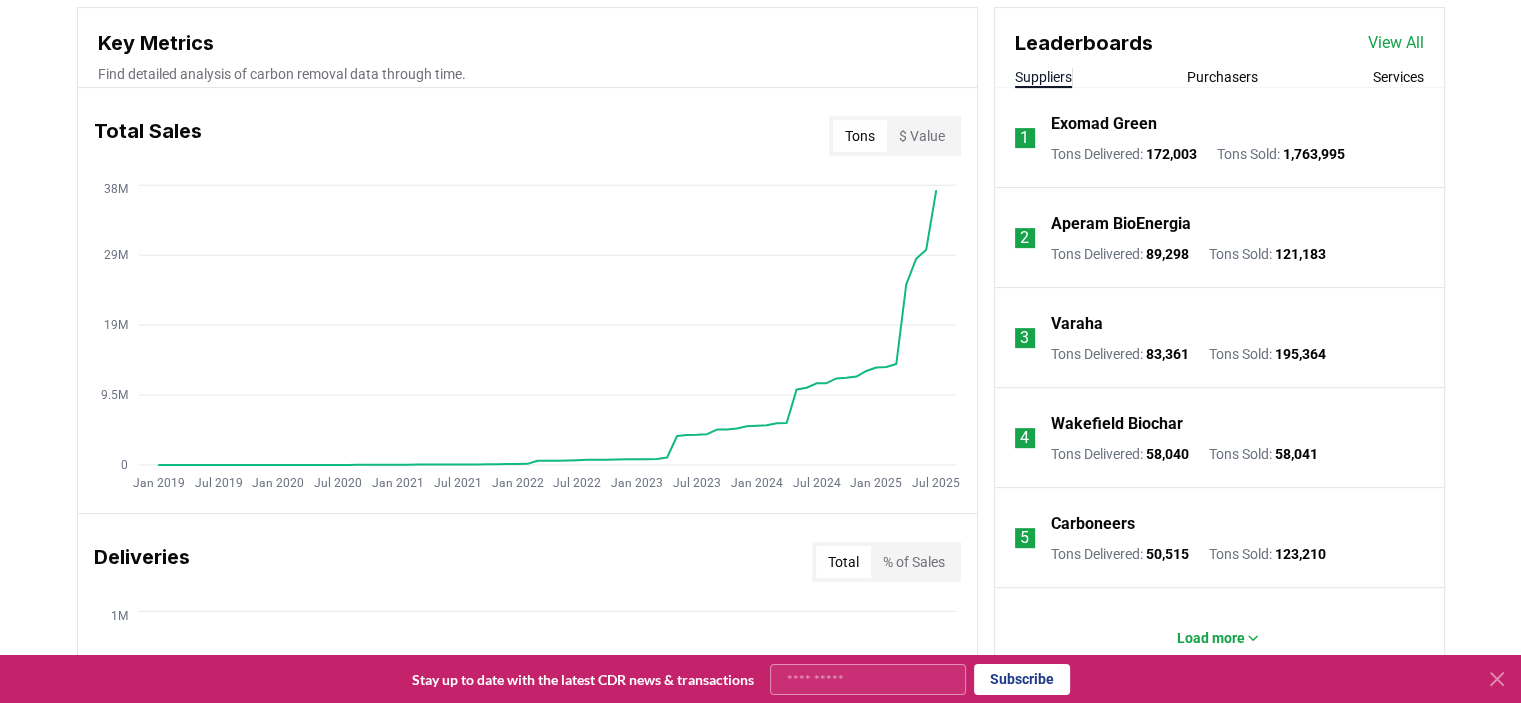 scroll, scrollTop: 726, scrollLeft: 0, axis: vertical 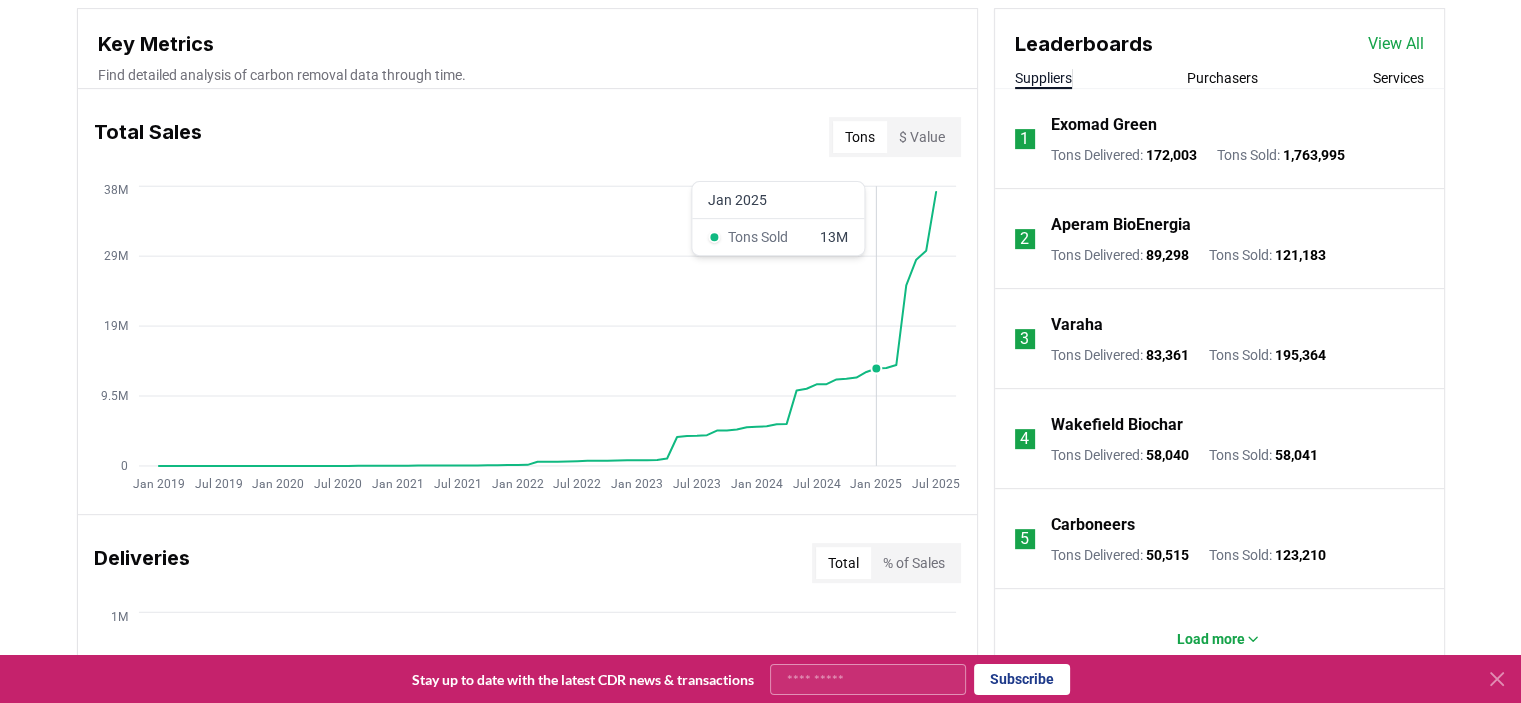 click 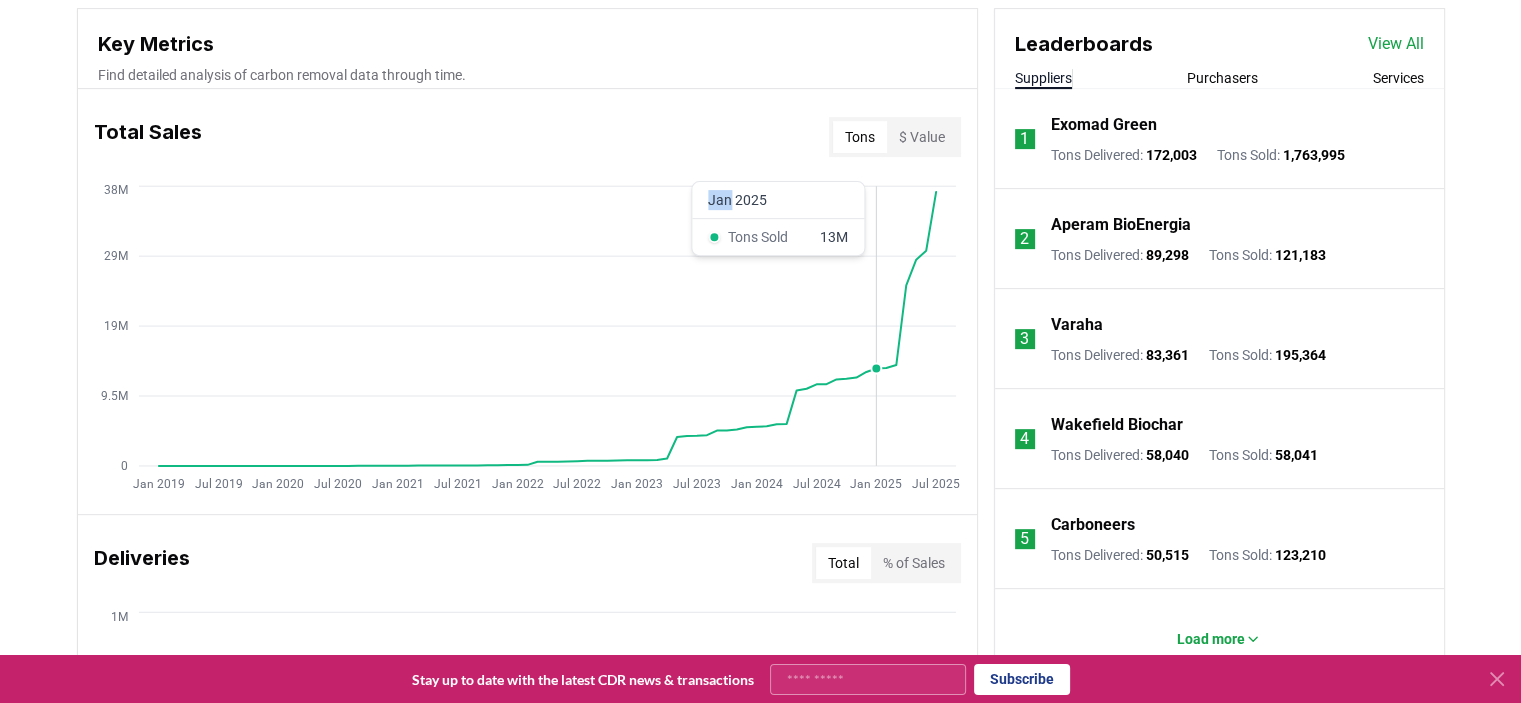 click 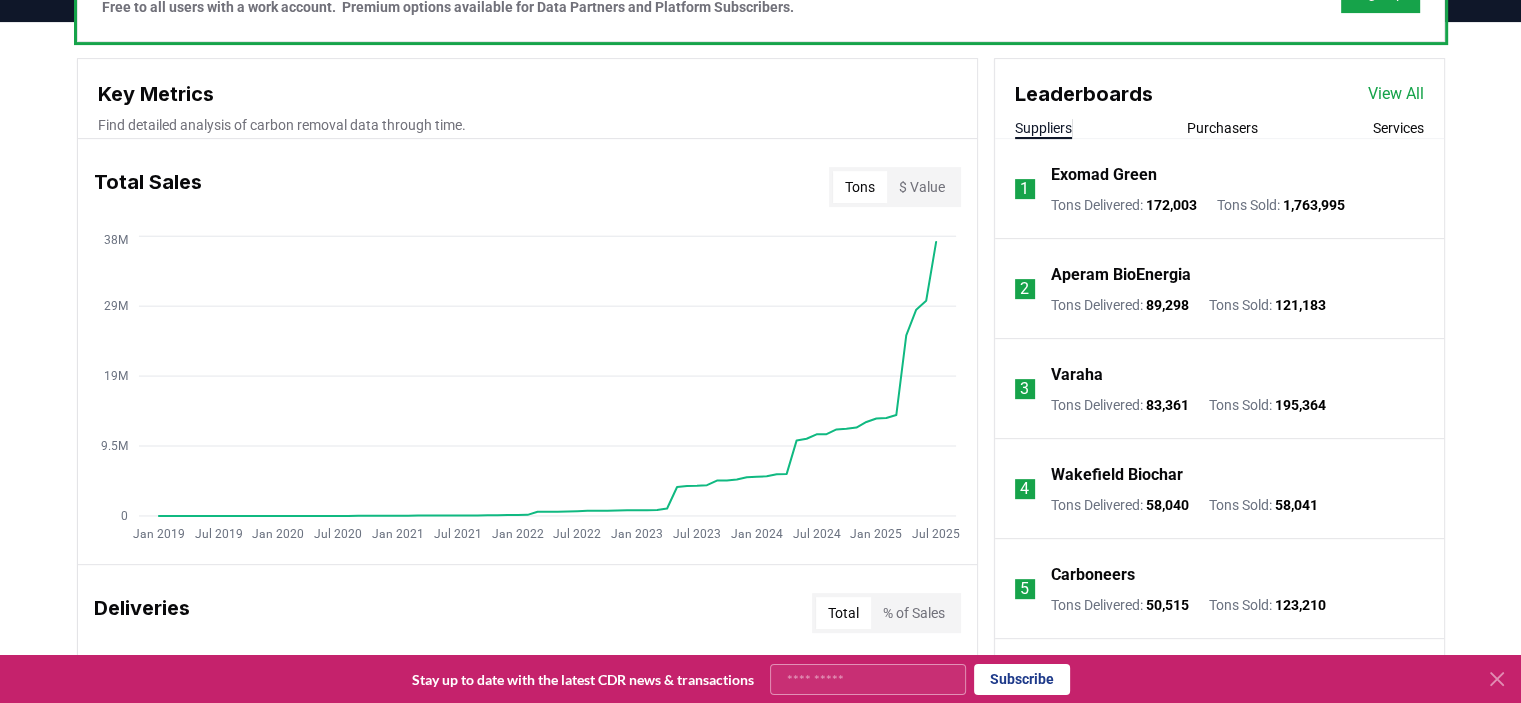 click on "Key Metrics" at bounding box center [527, 94] 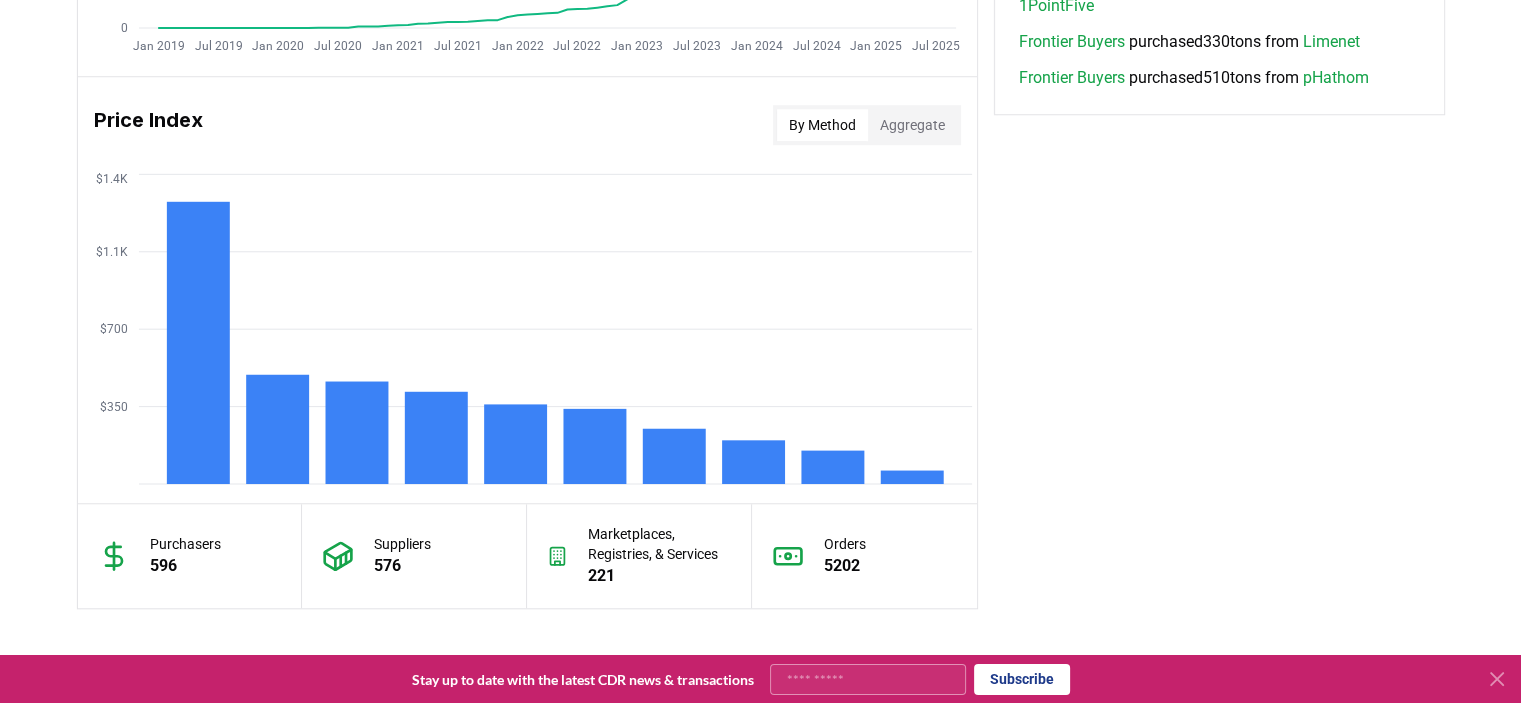 scroll, scrollTop: 1564, scrollLeft: 0, axis: vertical 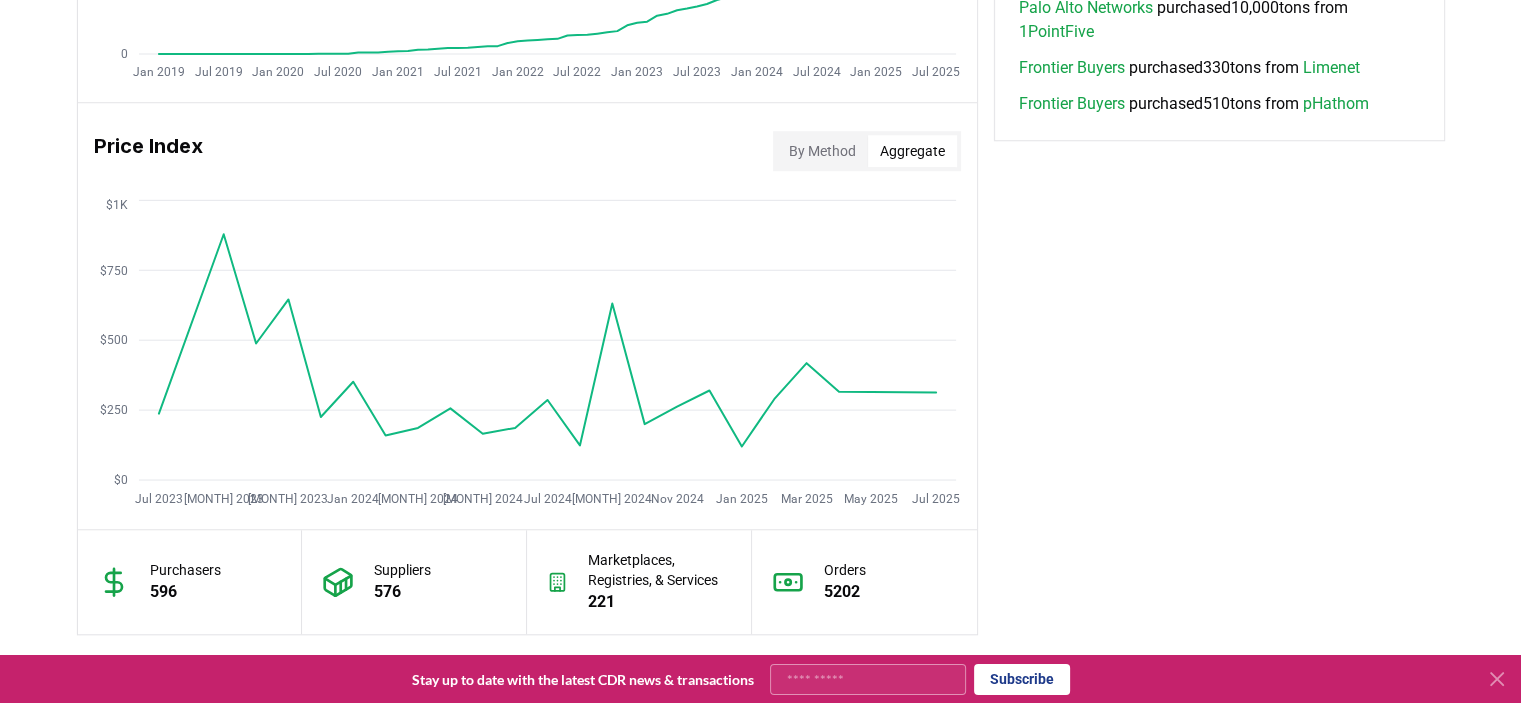 click on "Aggregate" at bounding box center [912, 151] 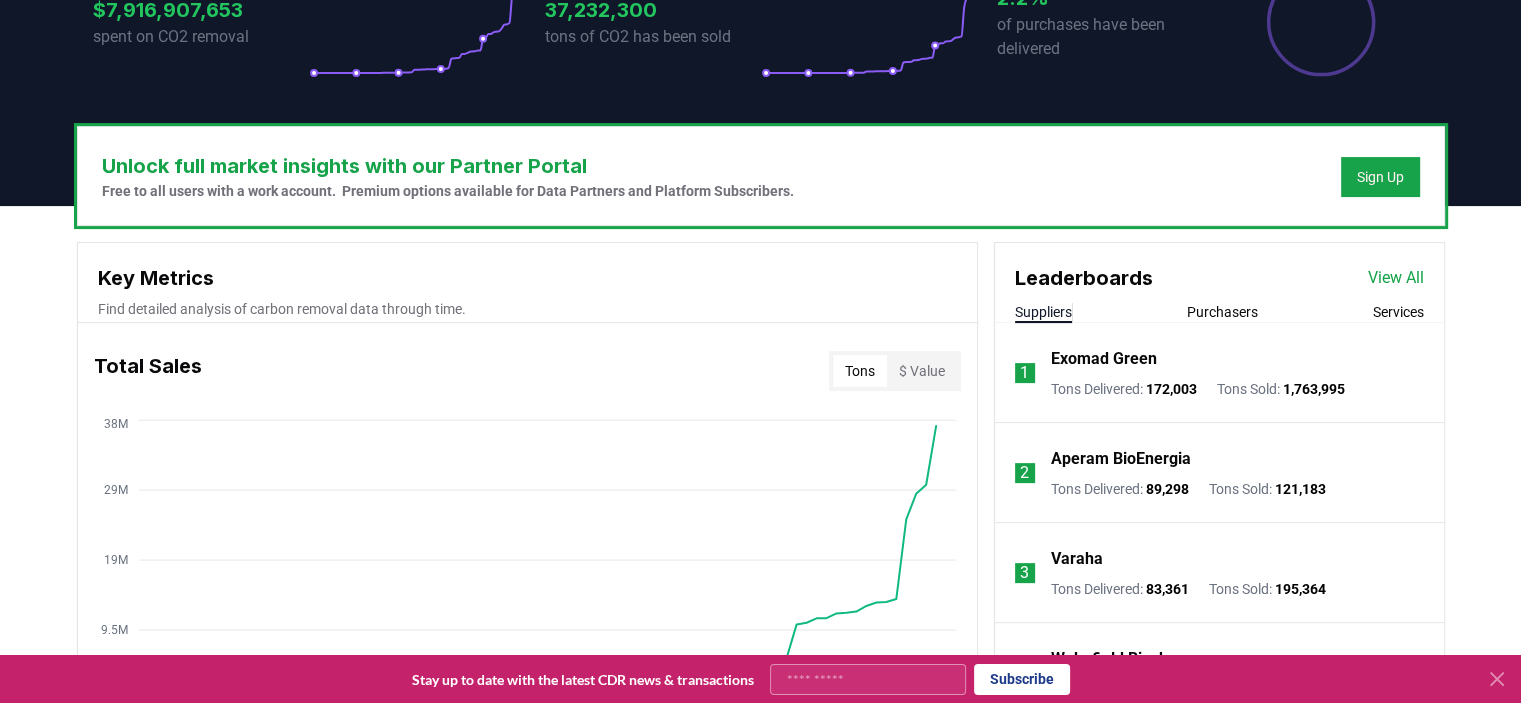 scroll, scrollTop: 628, scrollLeft: 0, axis: vertical 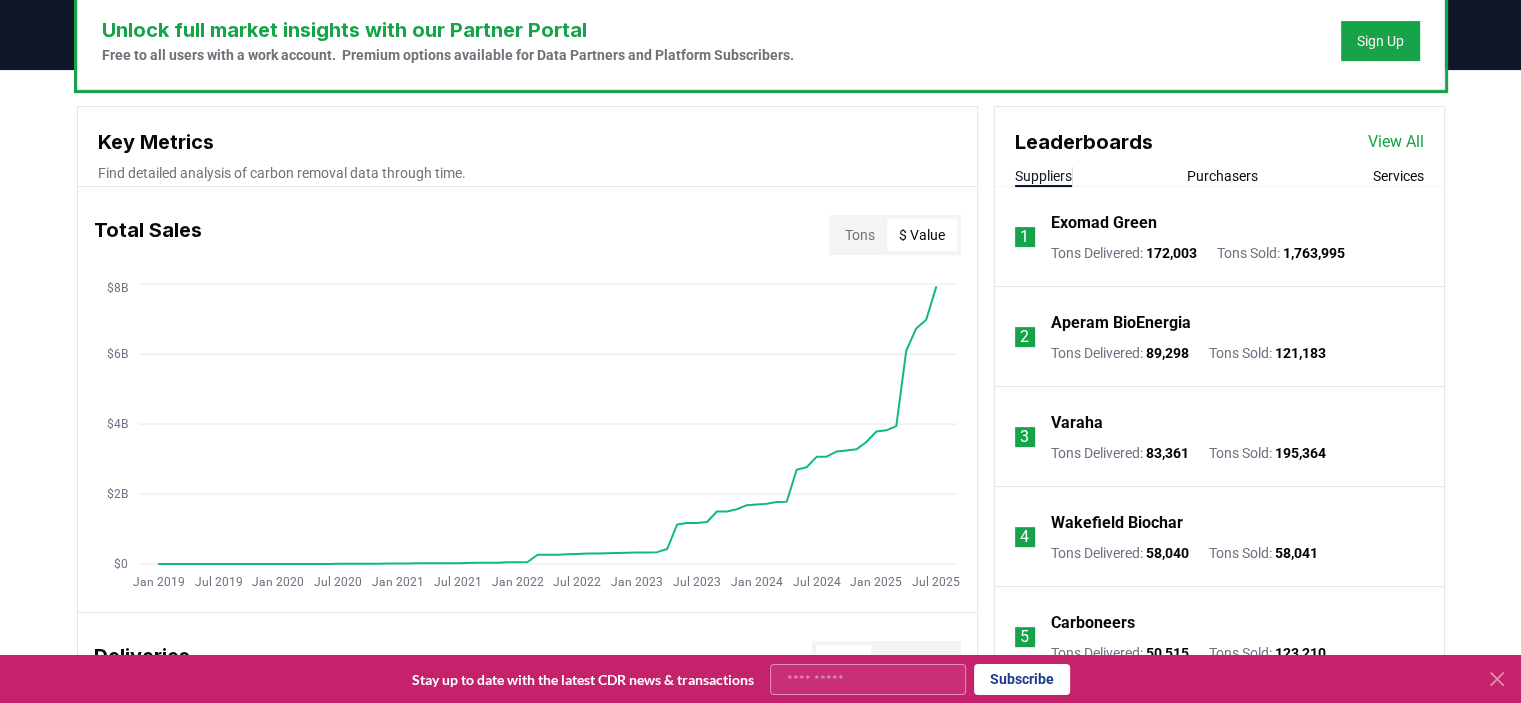 click on "$ Value" at bounding box center [922, 235] 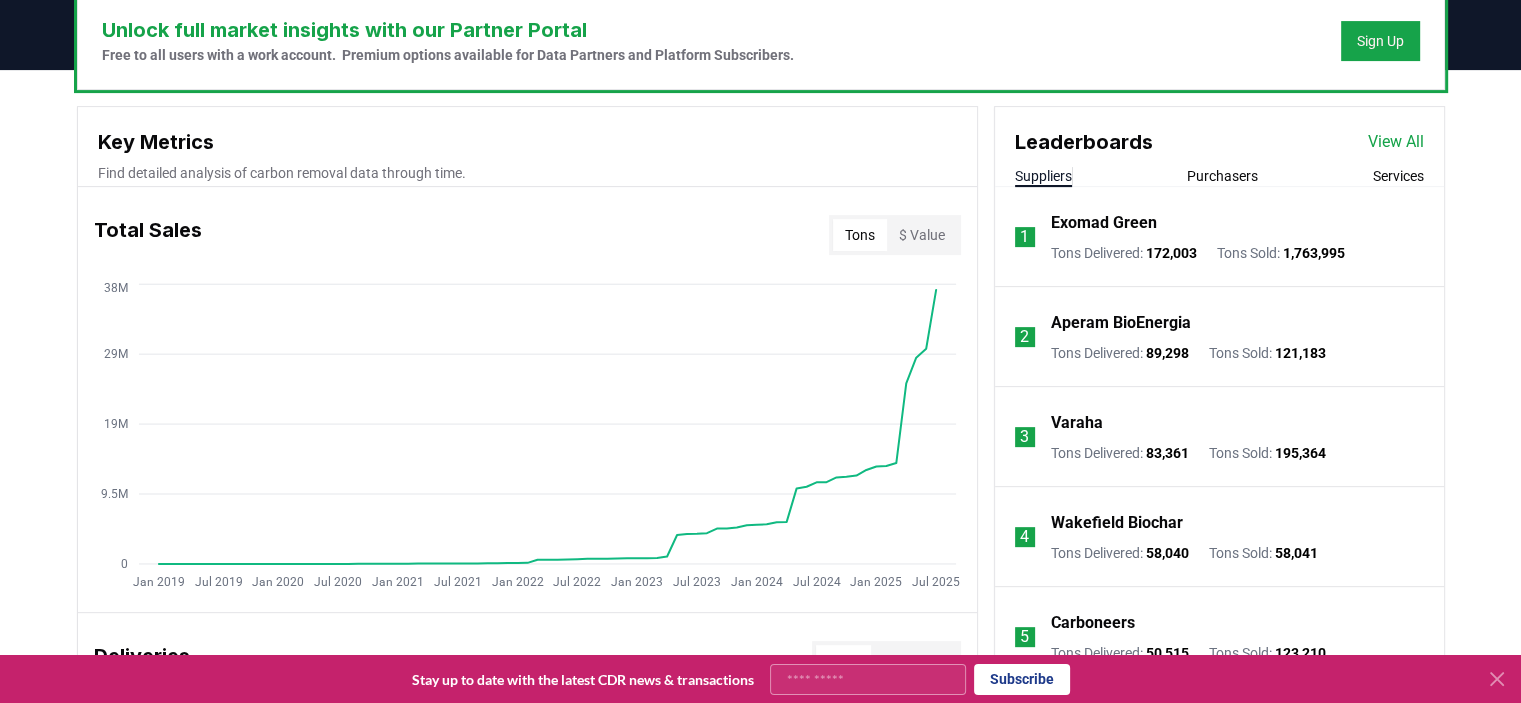 click on "Tons" at bounding box center [860, 235] 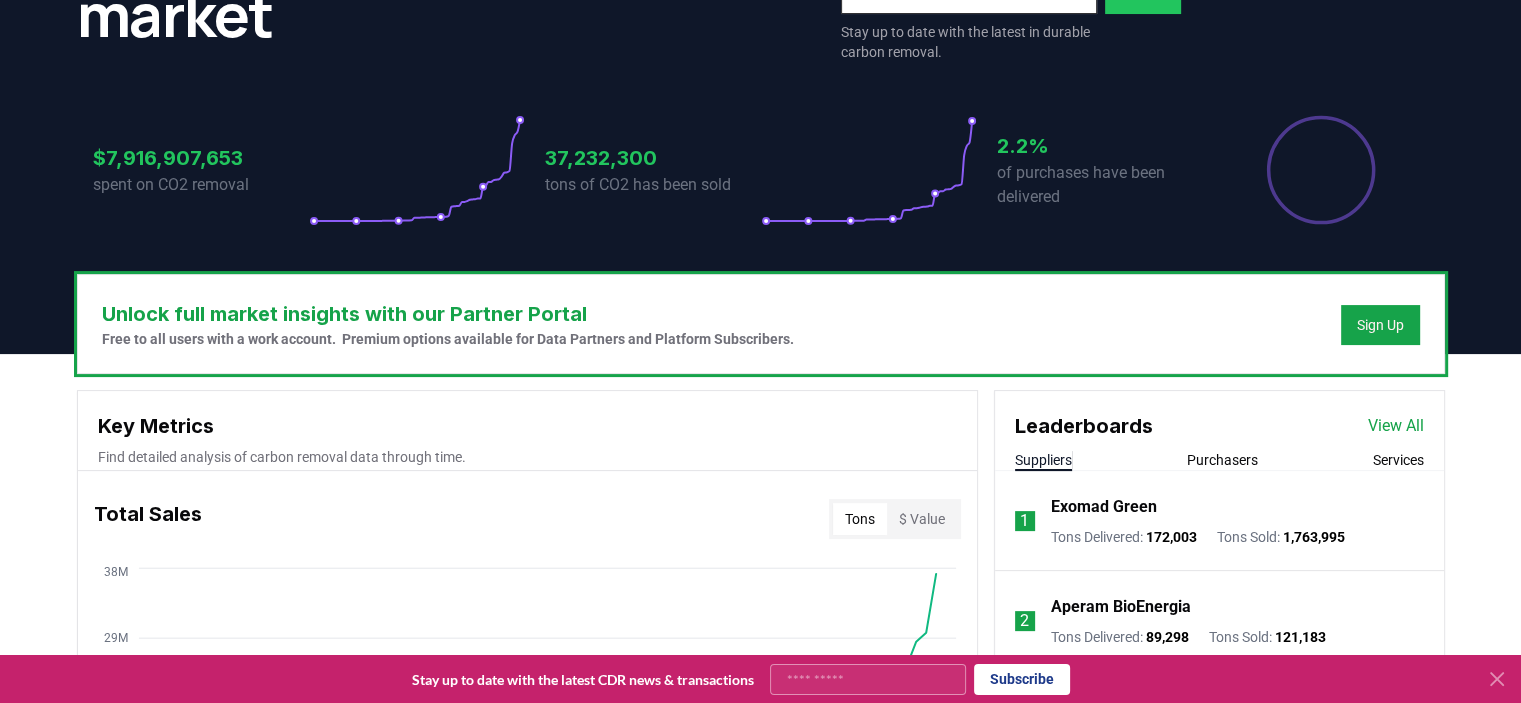 scroll, scrollTop: 0, scrollLeft: 0, axis: both 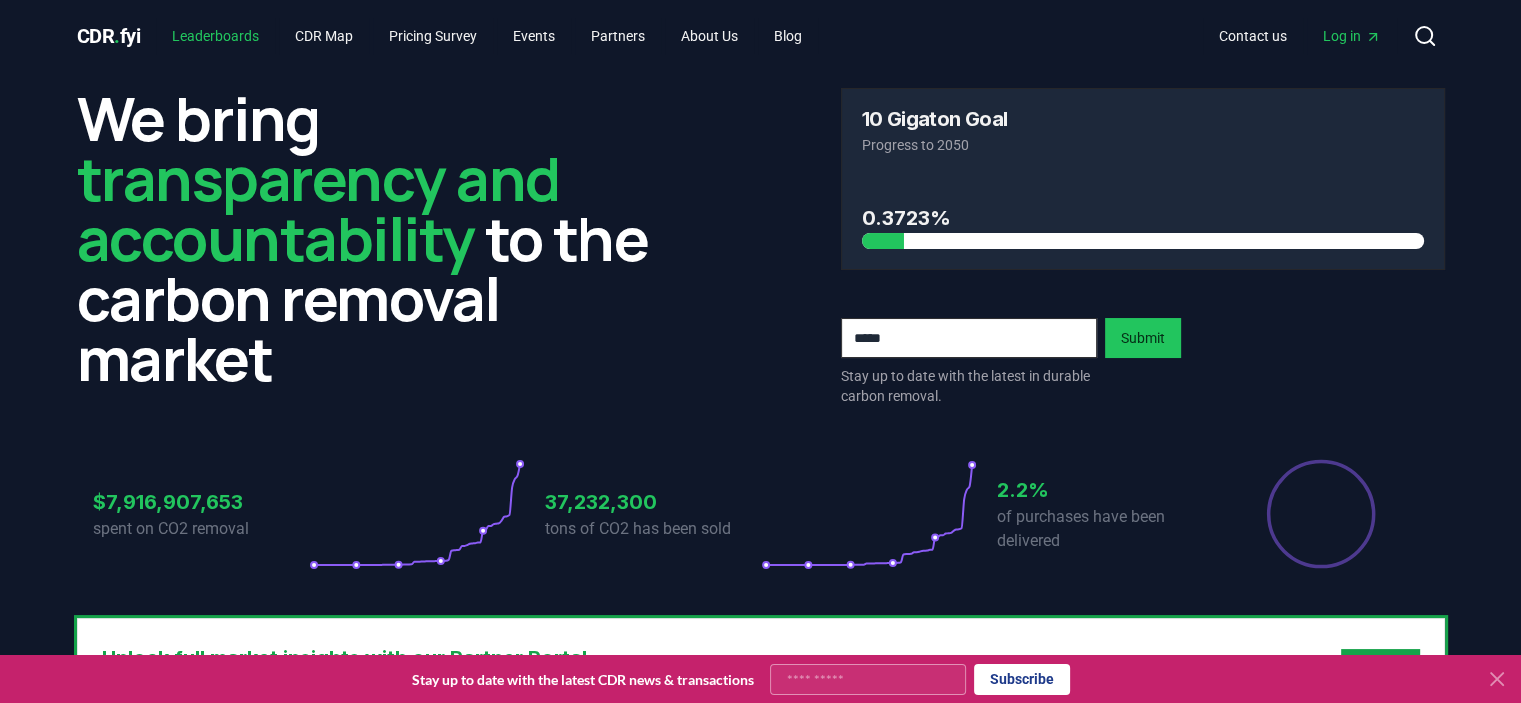 click on "Leaderboards" at bounding box center [215, 36] 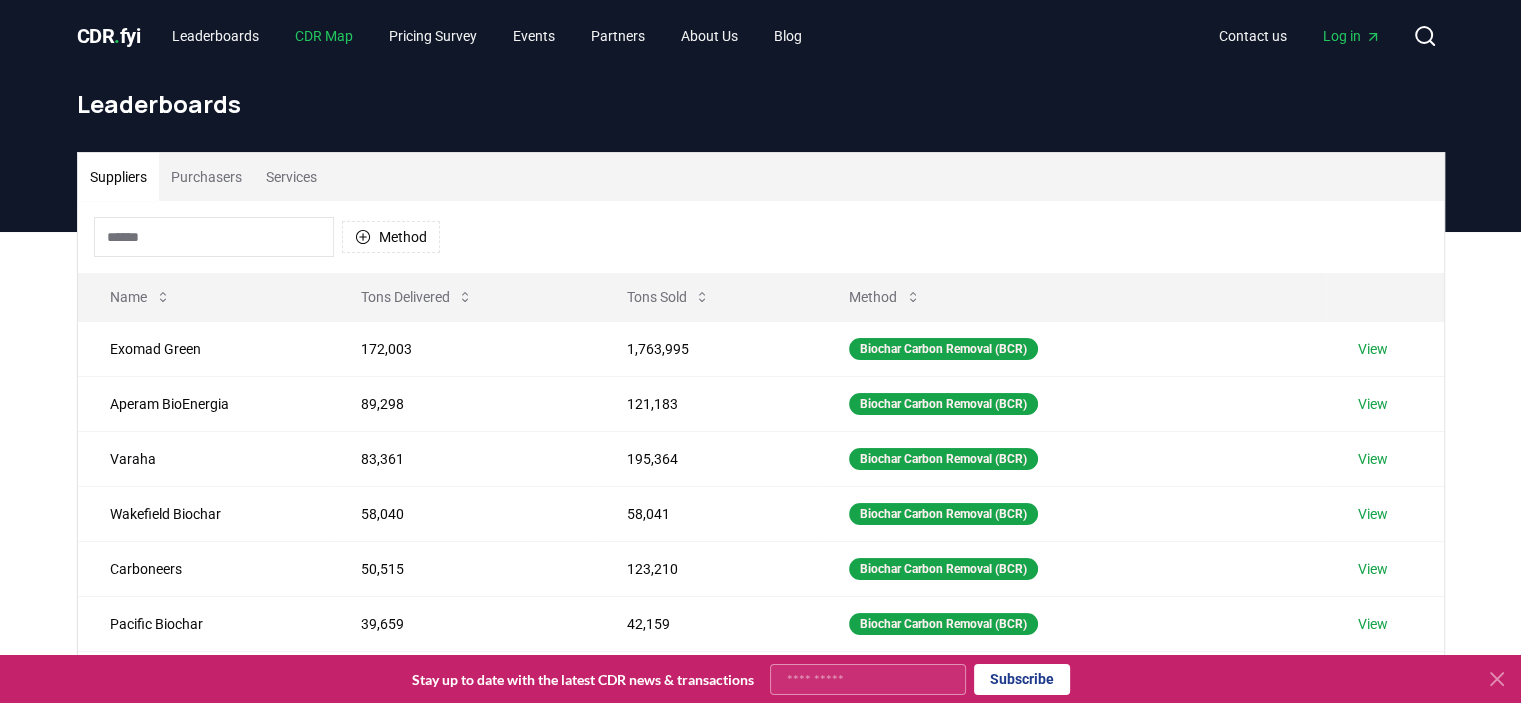 click on "CDR Map" at bounding box center (324, 36) 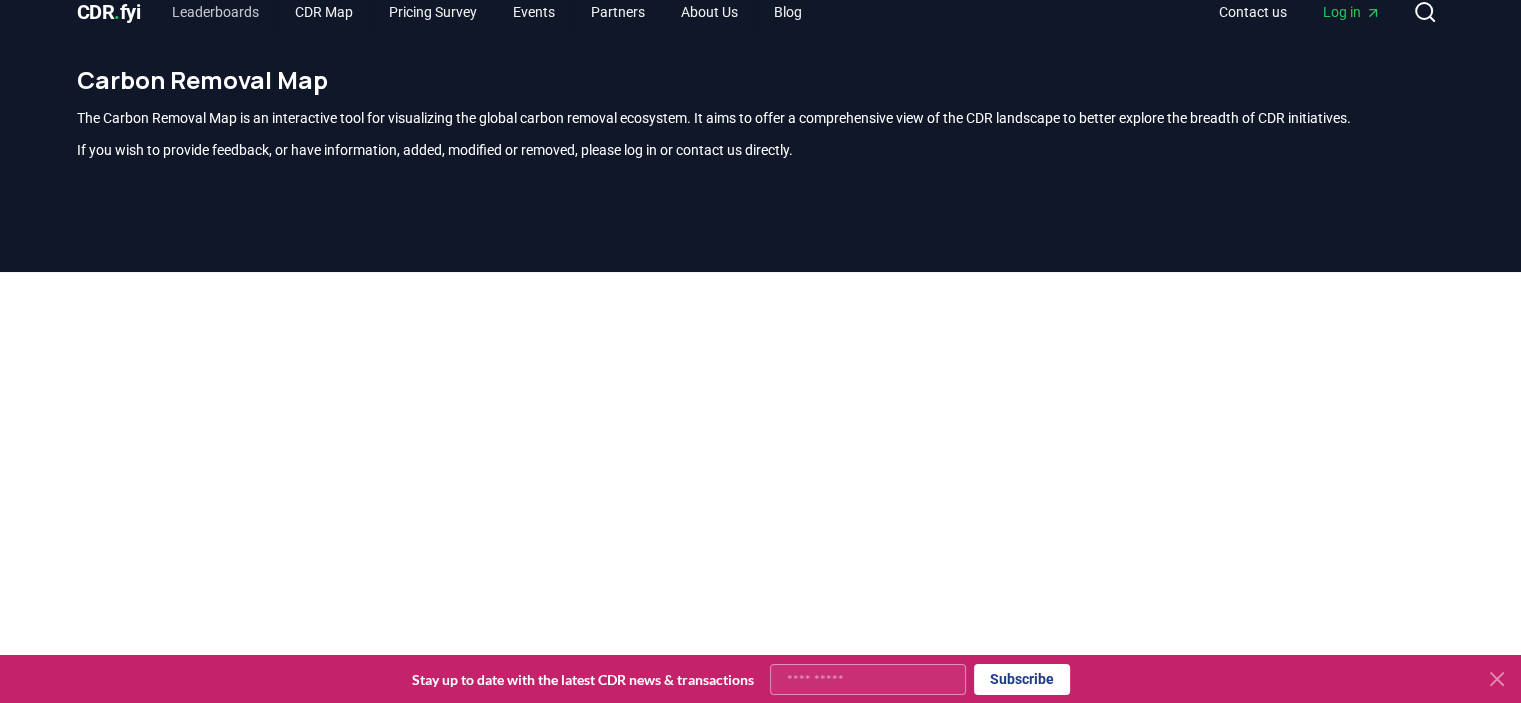 scroll, scrollTop: 4, scrollLeft: 0, axis: vertical 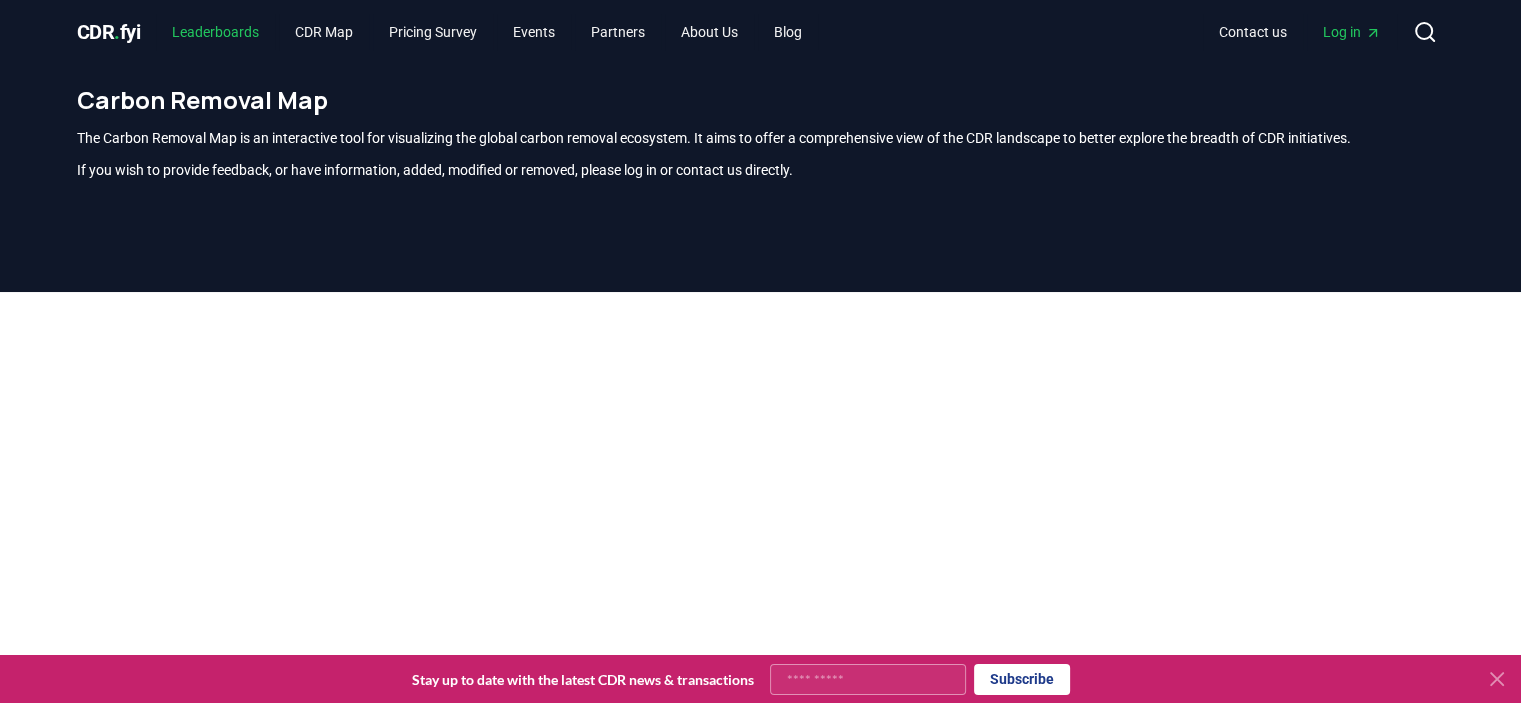 click on "Leaderboards" at bounding box center [215, 32] 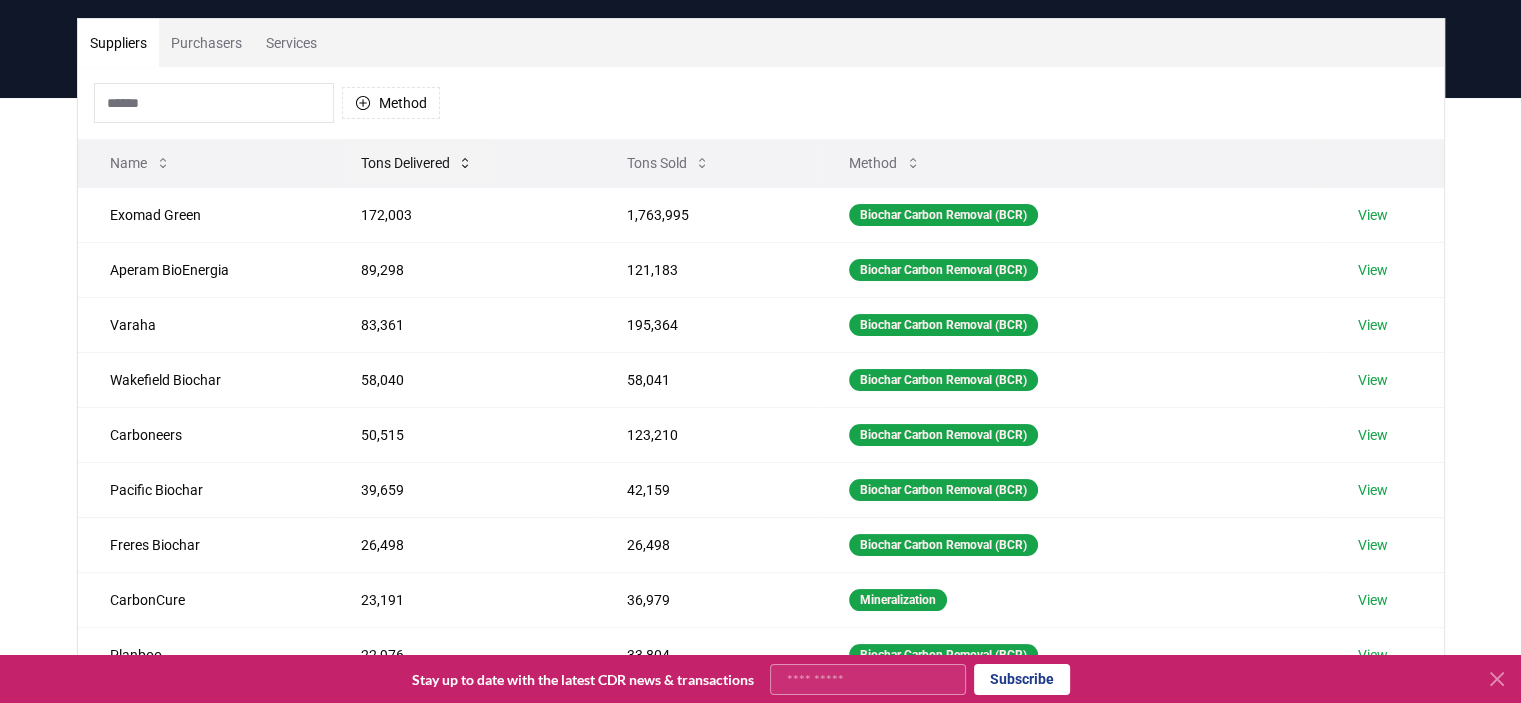 scroll, scrollTop: 135, scrollLeft: 0, axis: vertical 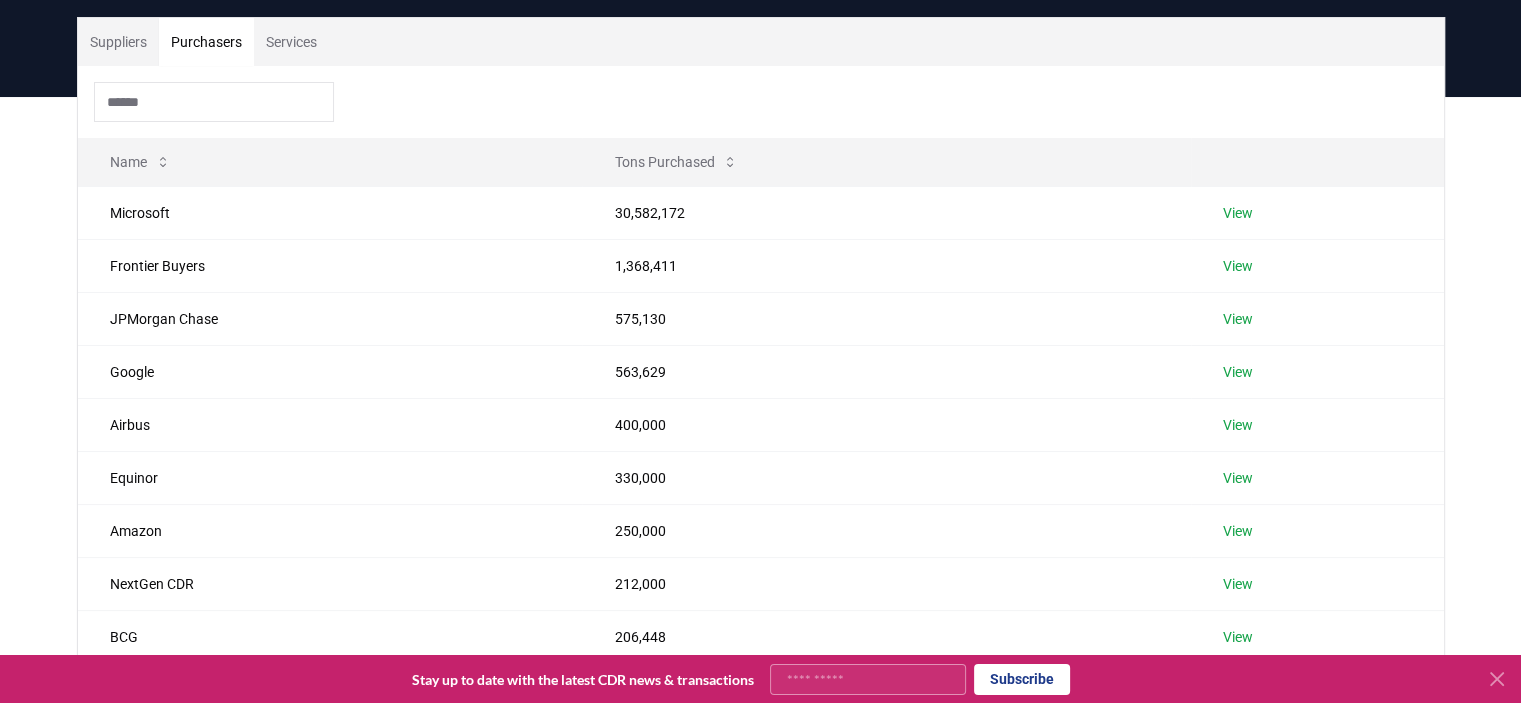click on "Purchasers" at bounding box center (206, 42) 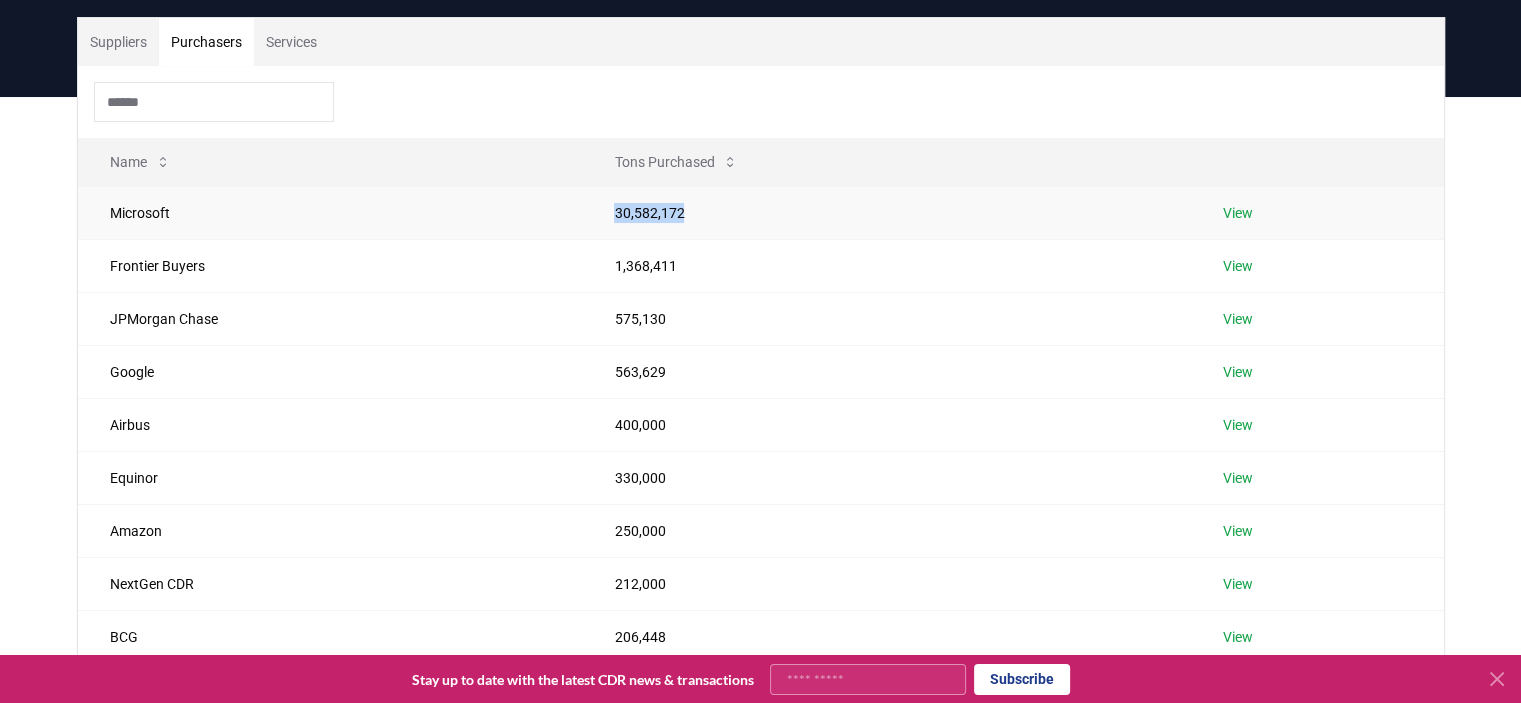 drag, startPoint x: 676, startPoint y: 210, endPoint x: 609, endPoint y: 215, distance: 67.18631 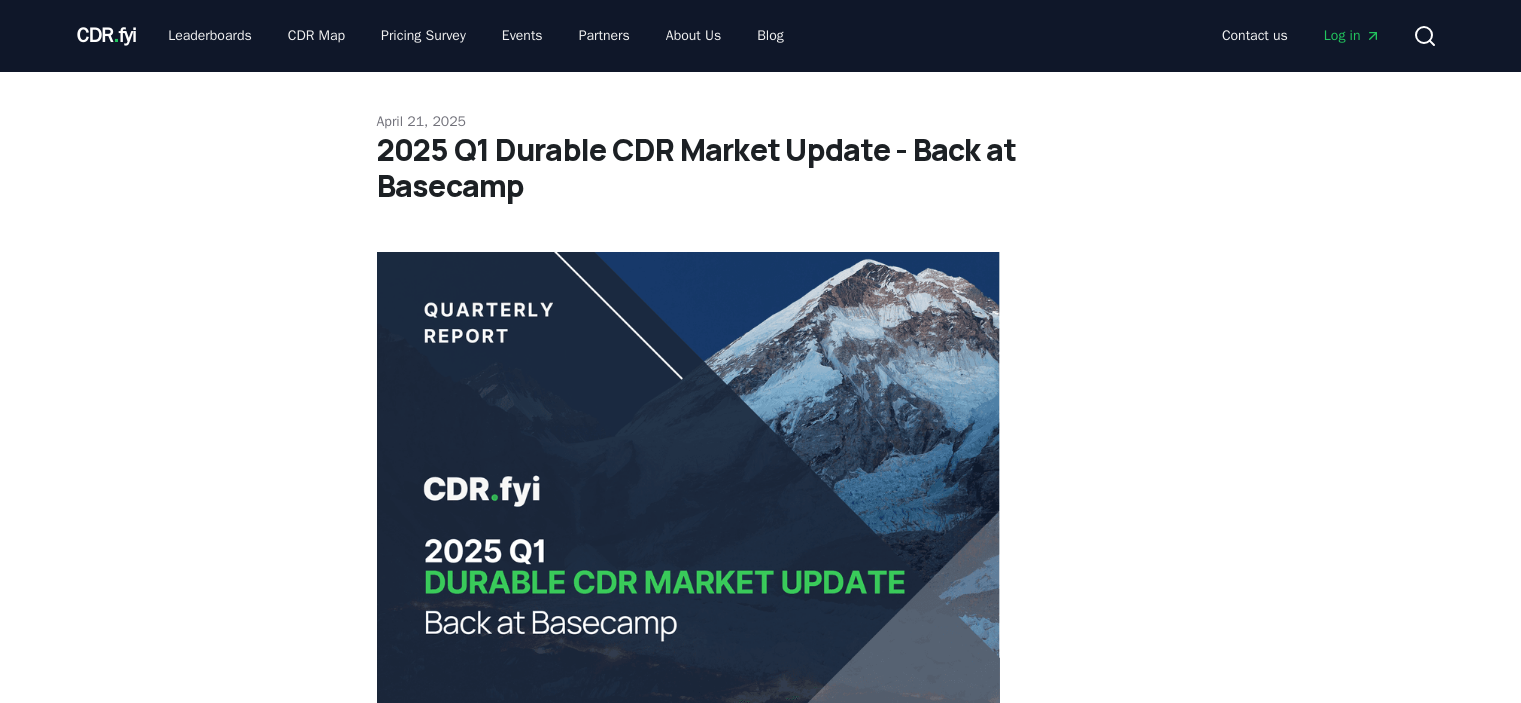 scroll, scrollTop: 0, scrollLeft: 0, axis: both 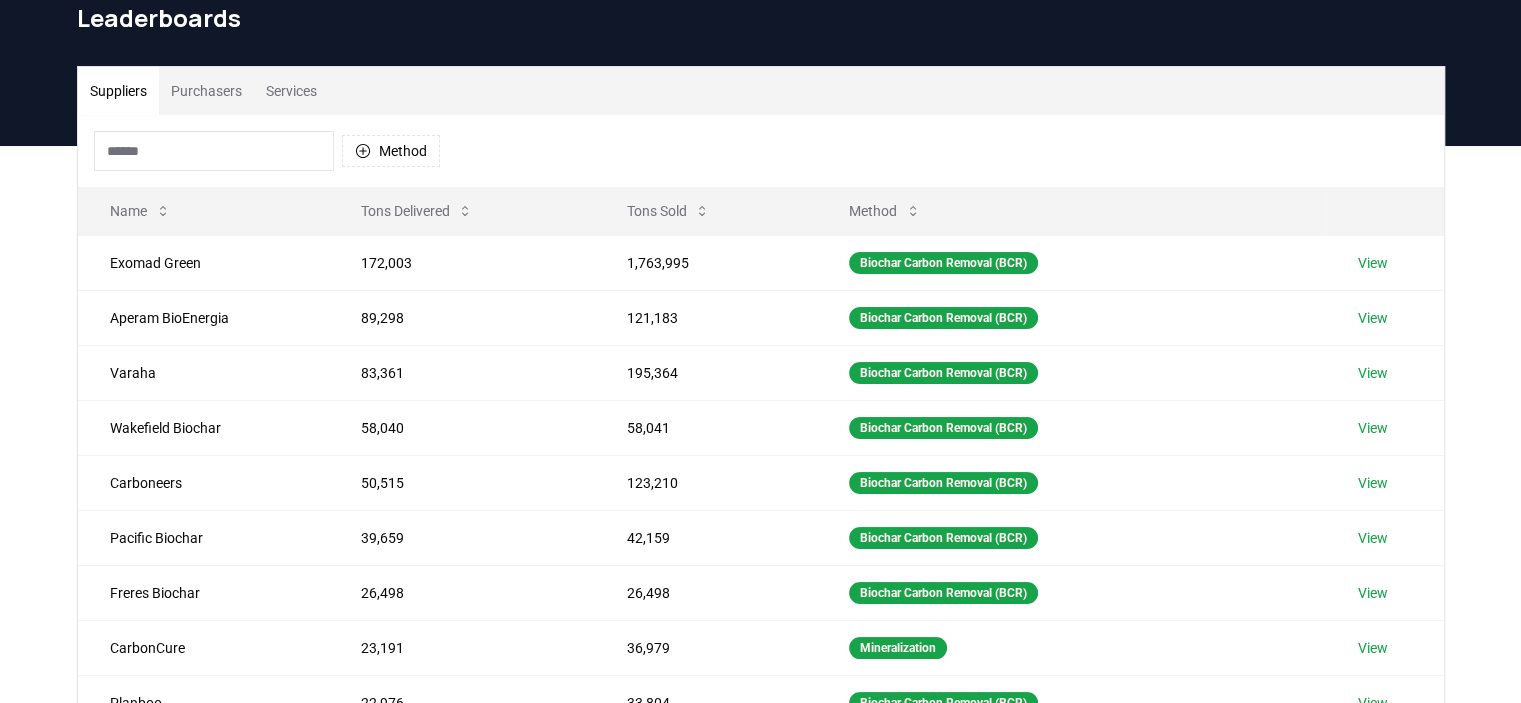 click on "Purchasers" at bounding box center [206, 91] 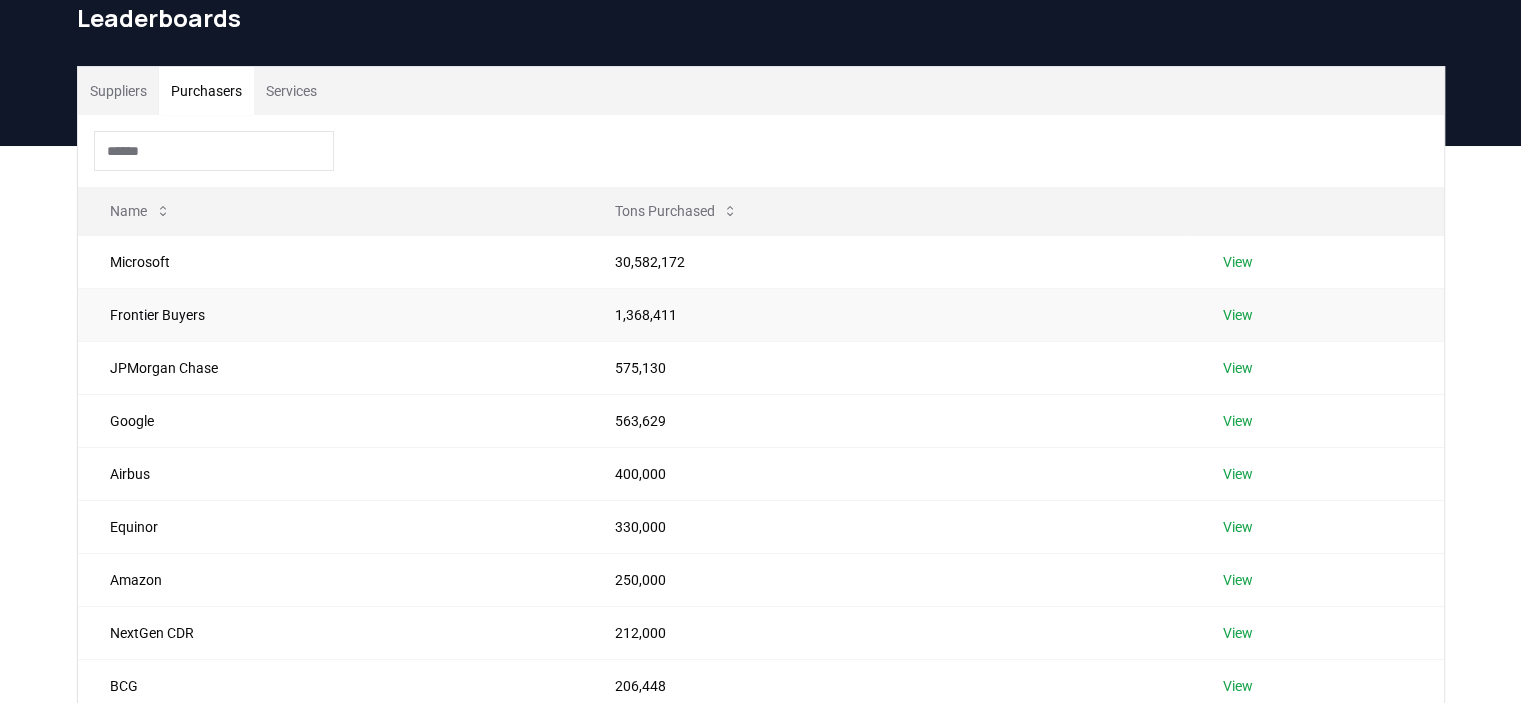 type 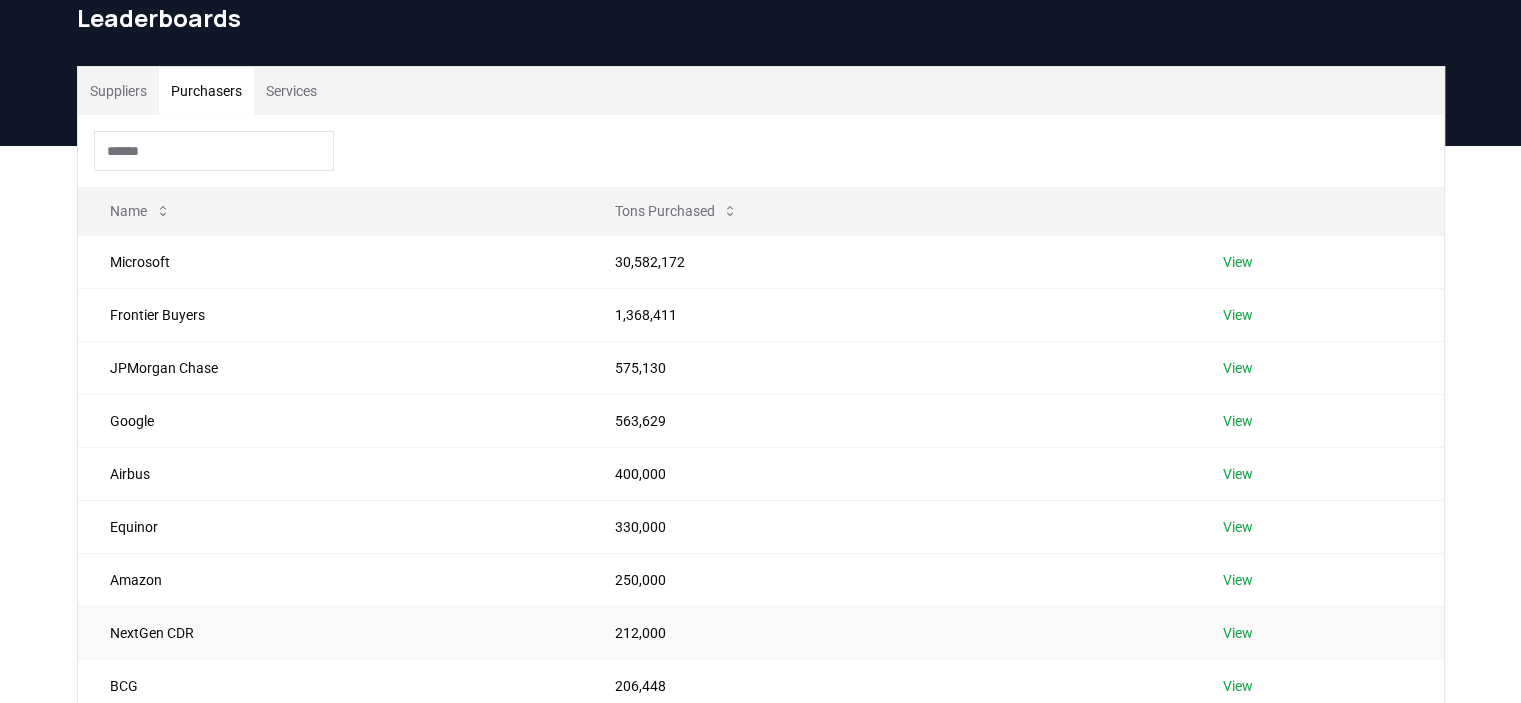 click on "View" at bounding box center (1238, 633) 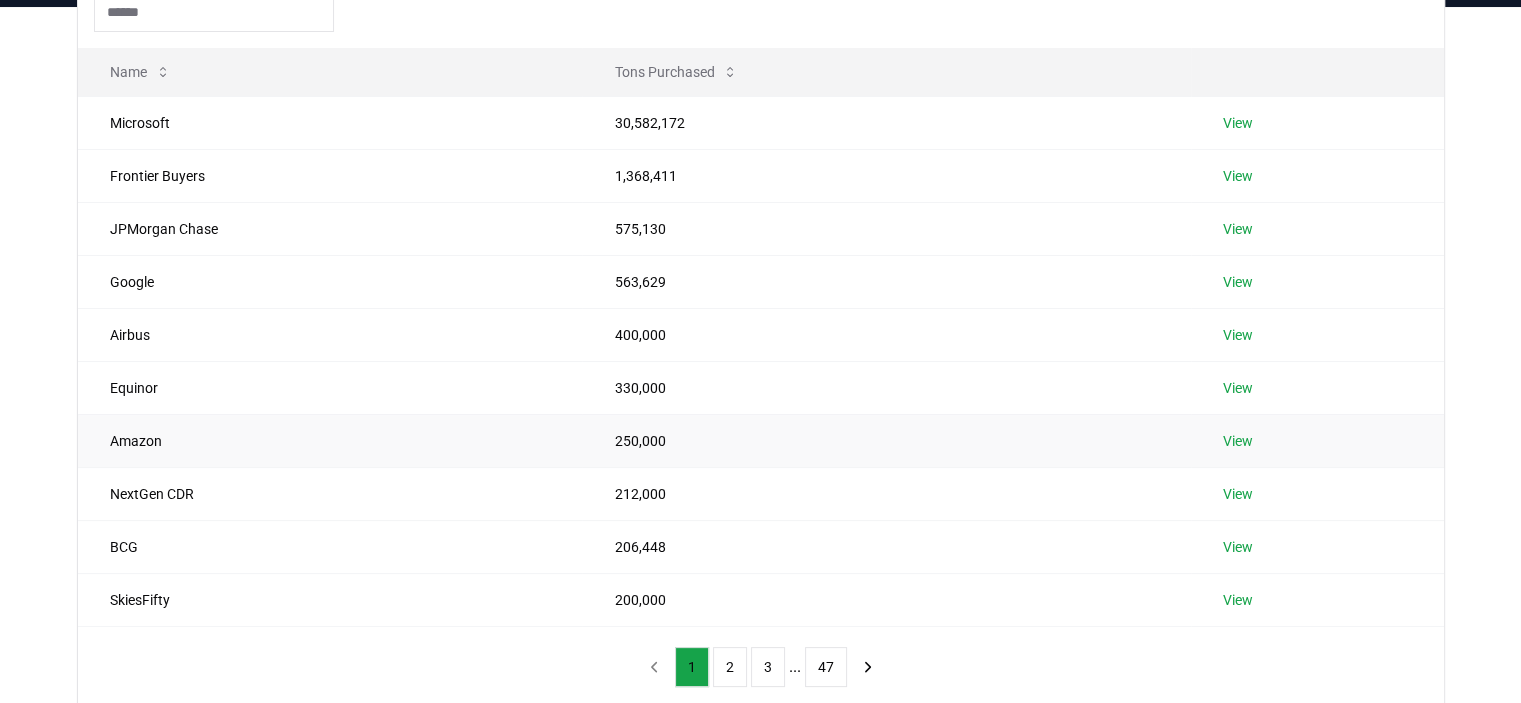 scroll, scrollTop: 279, scrollLeft: 0, axis: vertical 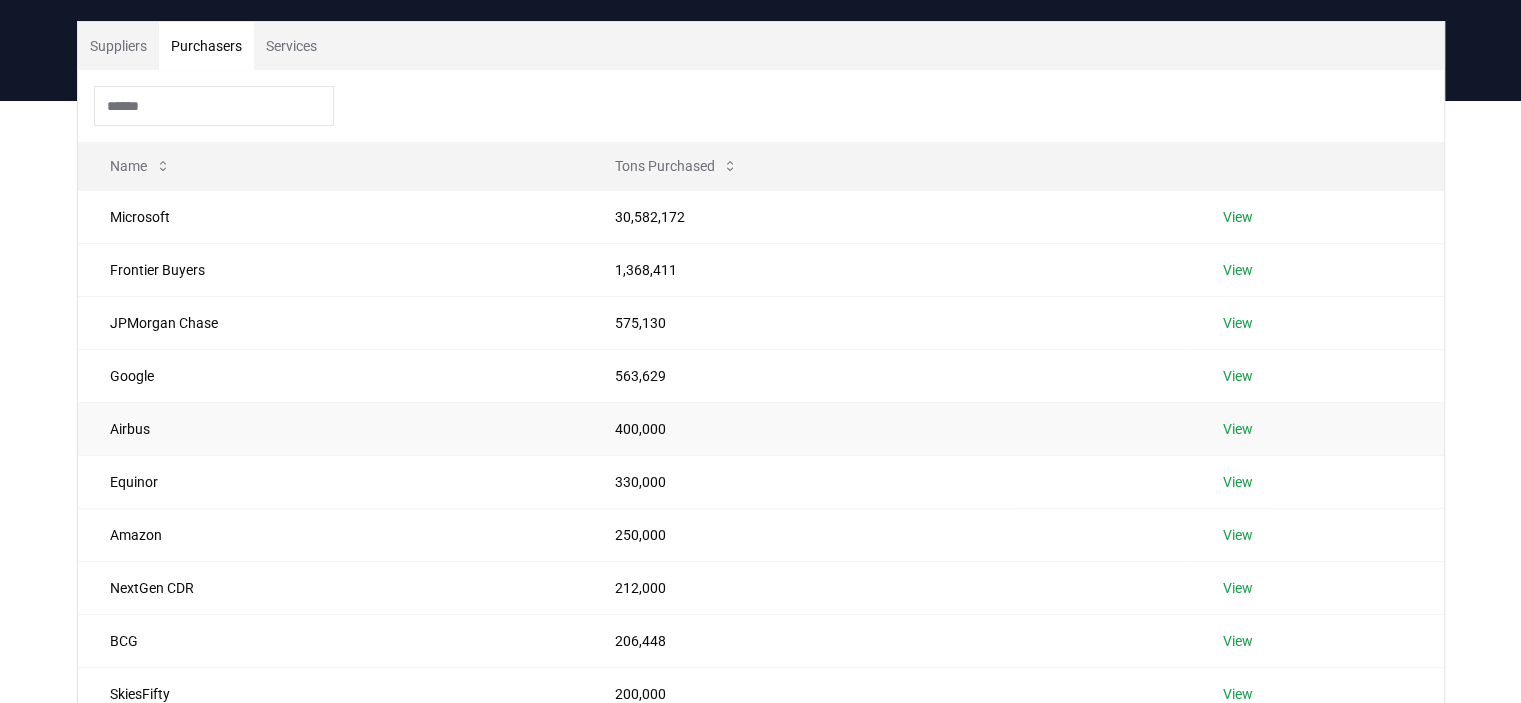 click on "View" at bounding box center (1238, 429) 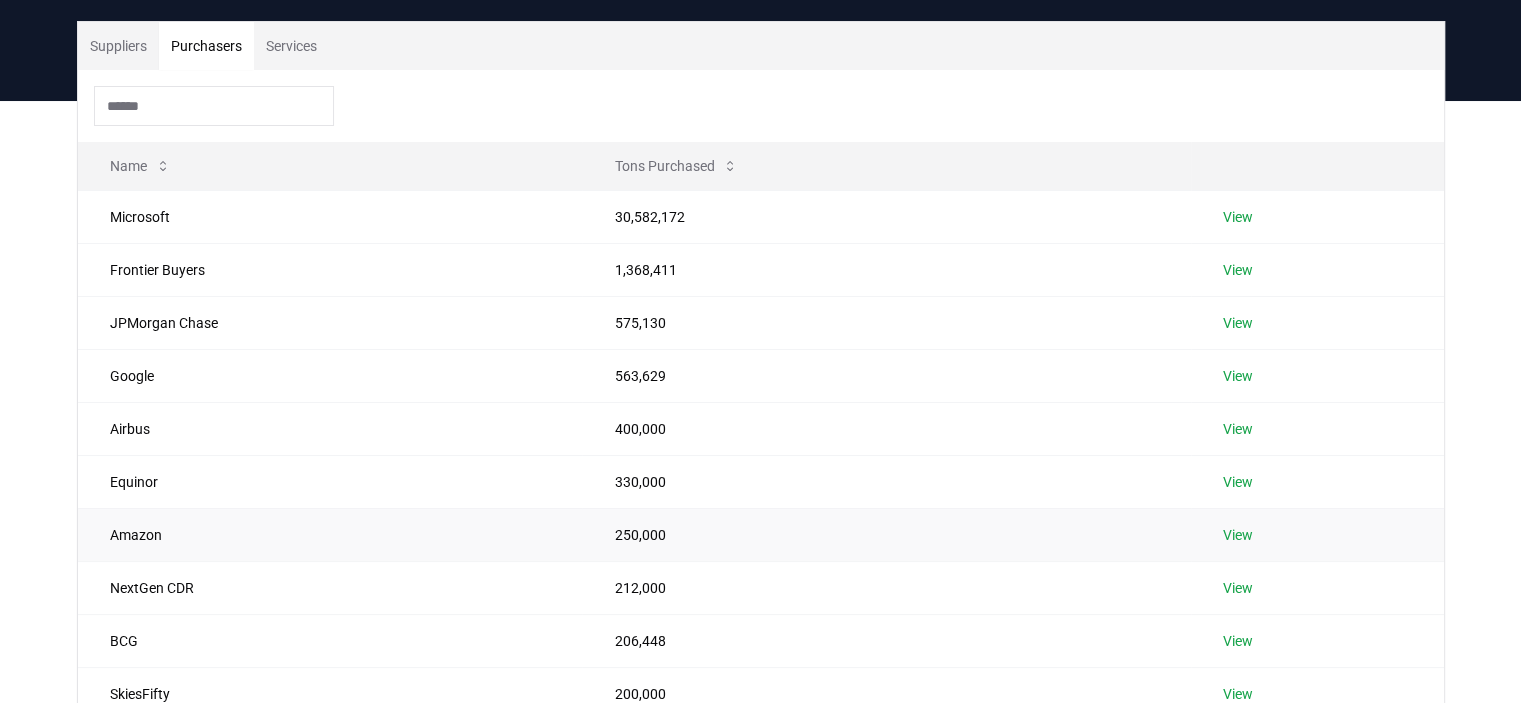 click on "View" at bounding box center [1238, 535] 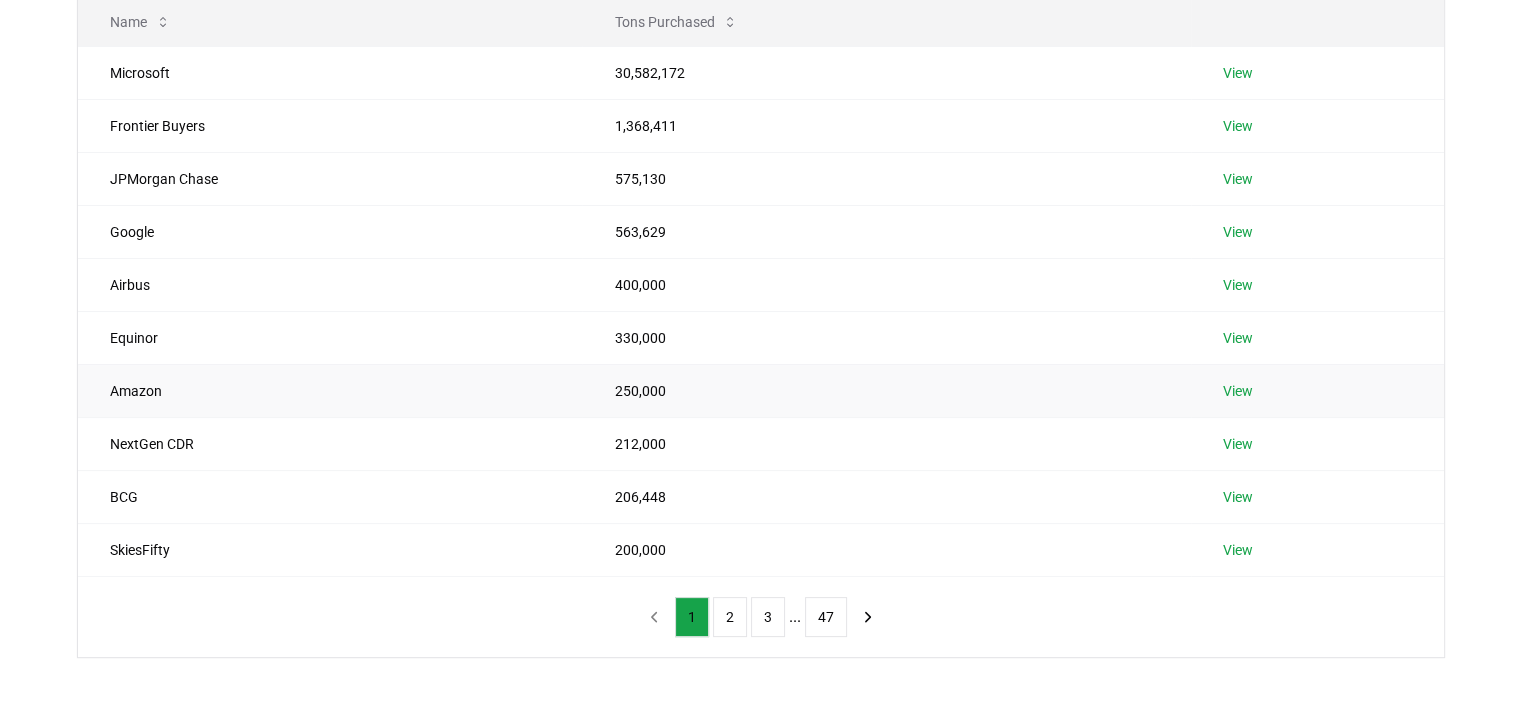 scroll, scrollTop: 276, scrollLeft: 0, axis: vertical 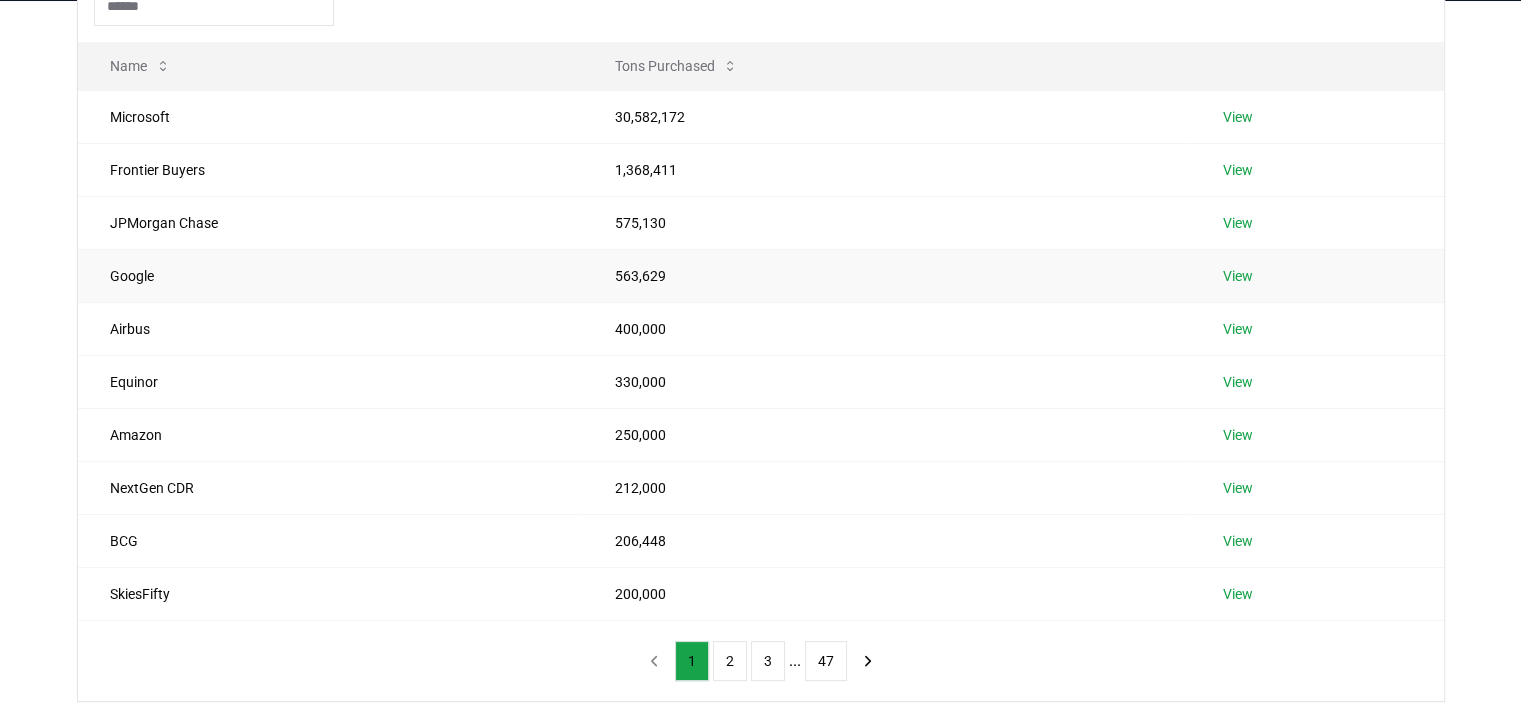click on "View" at bounding box center [1238, 276] 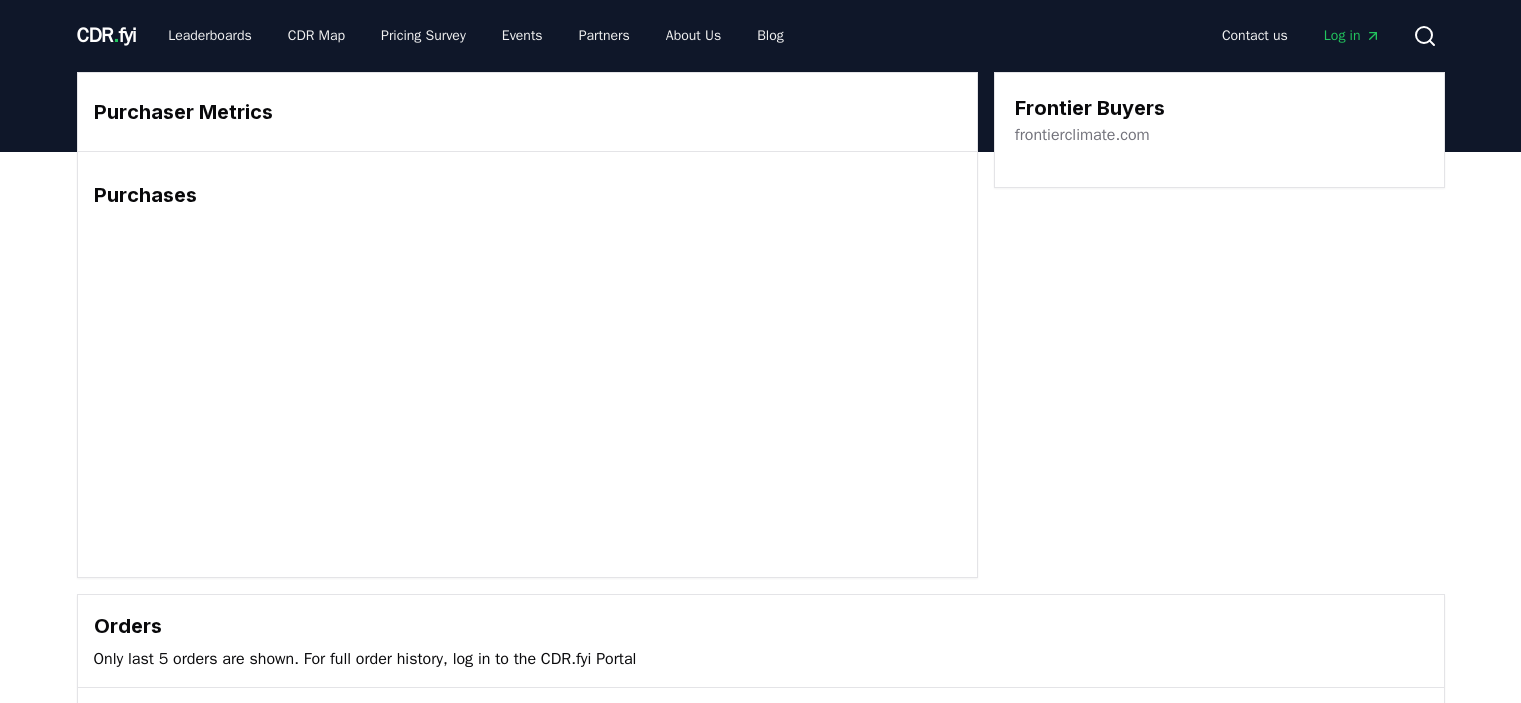 scroll, scrollTop: 0, scrollLeft: 0, axis: both 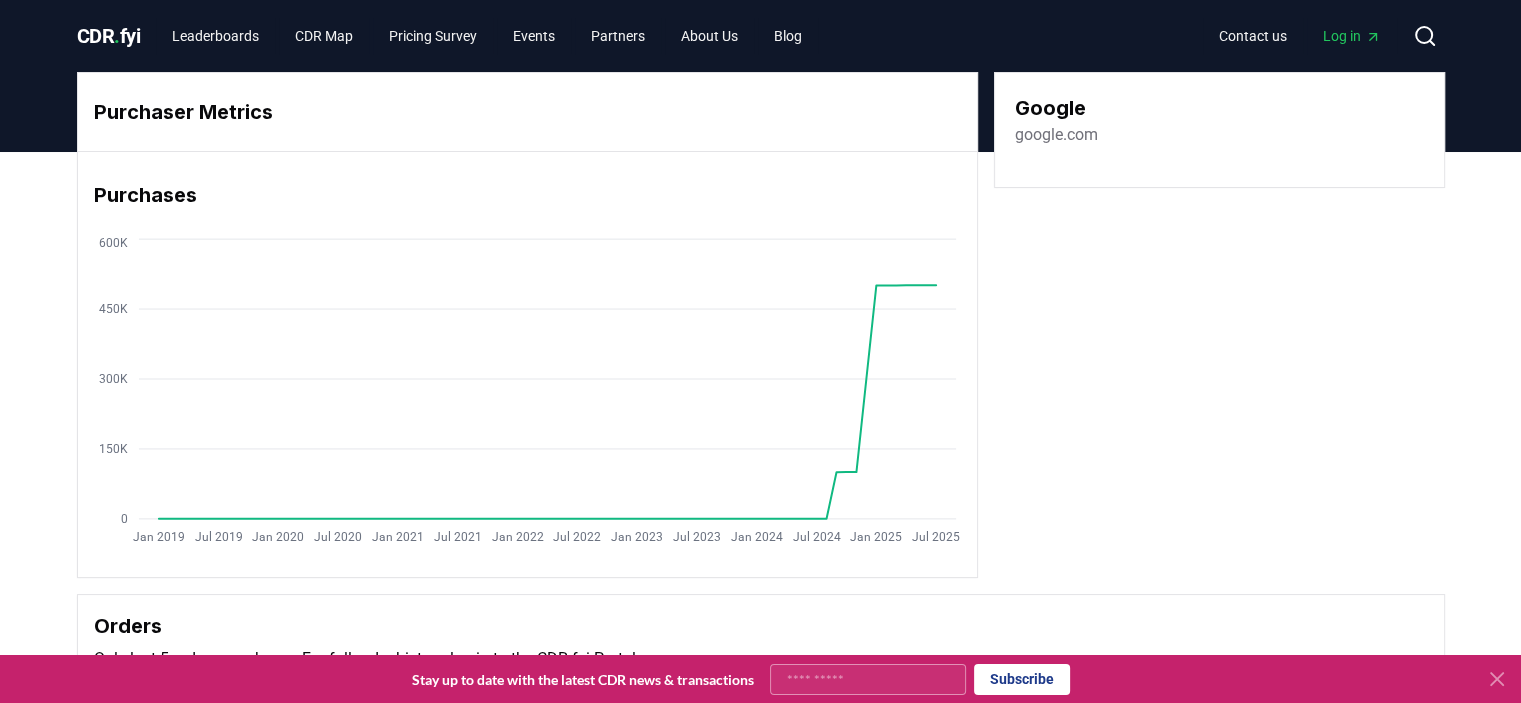 click on "CDR . fyi" at bounding box center [109, 36] 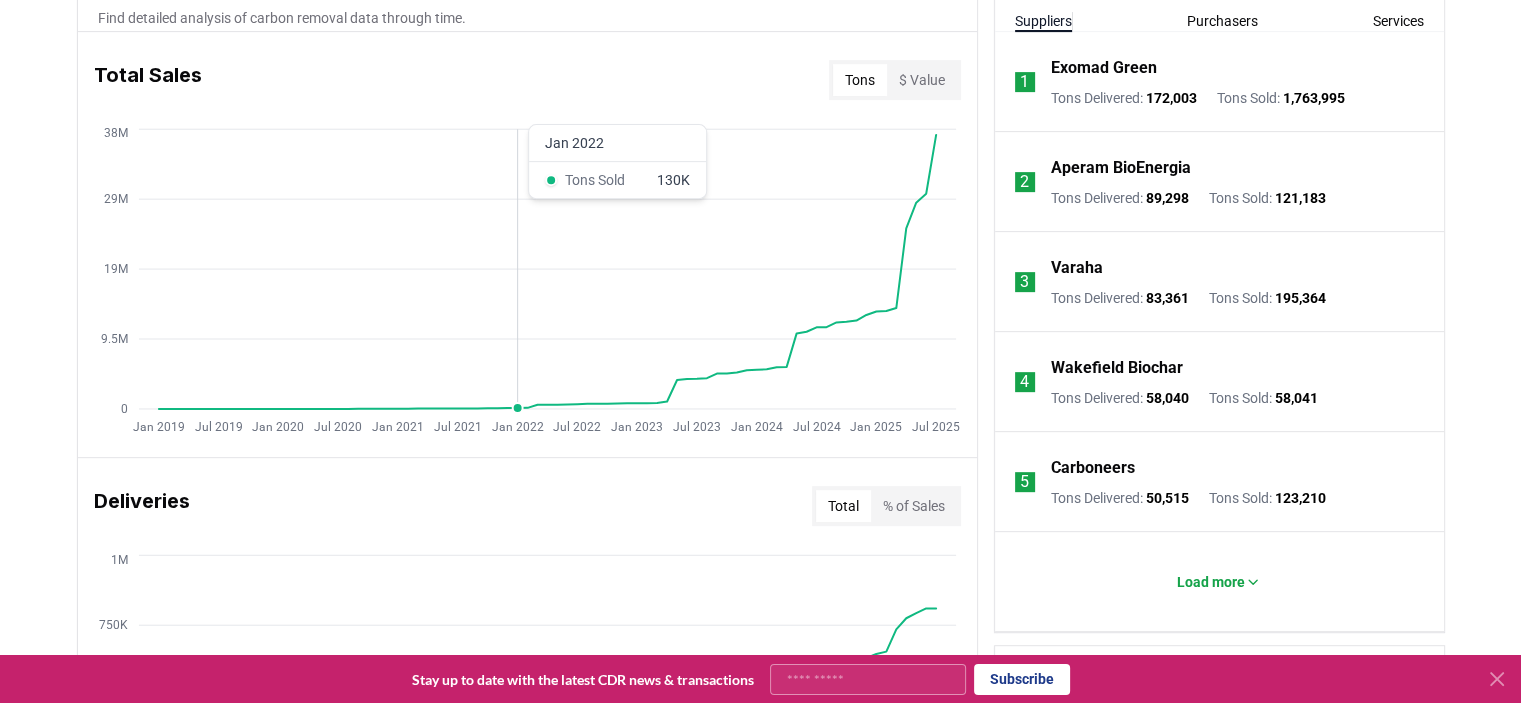 scroll, scrollTop: 784, scrollLeft: 0, axis: vertical 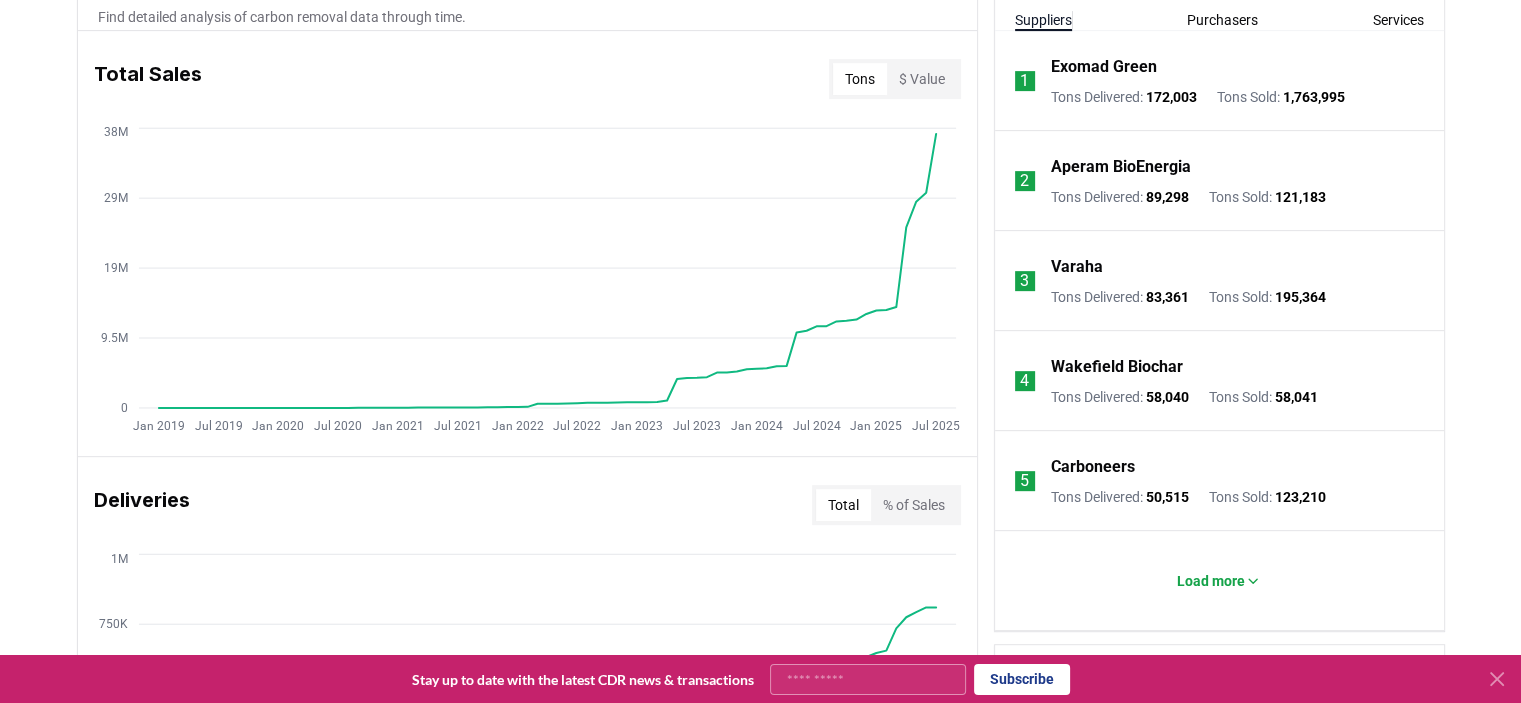 drag, startPoint x: 515, startPoint y: 347, endPoint x: 989, endPoint y: 276, distance: 479.28802 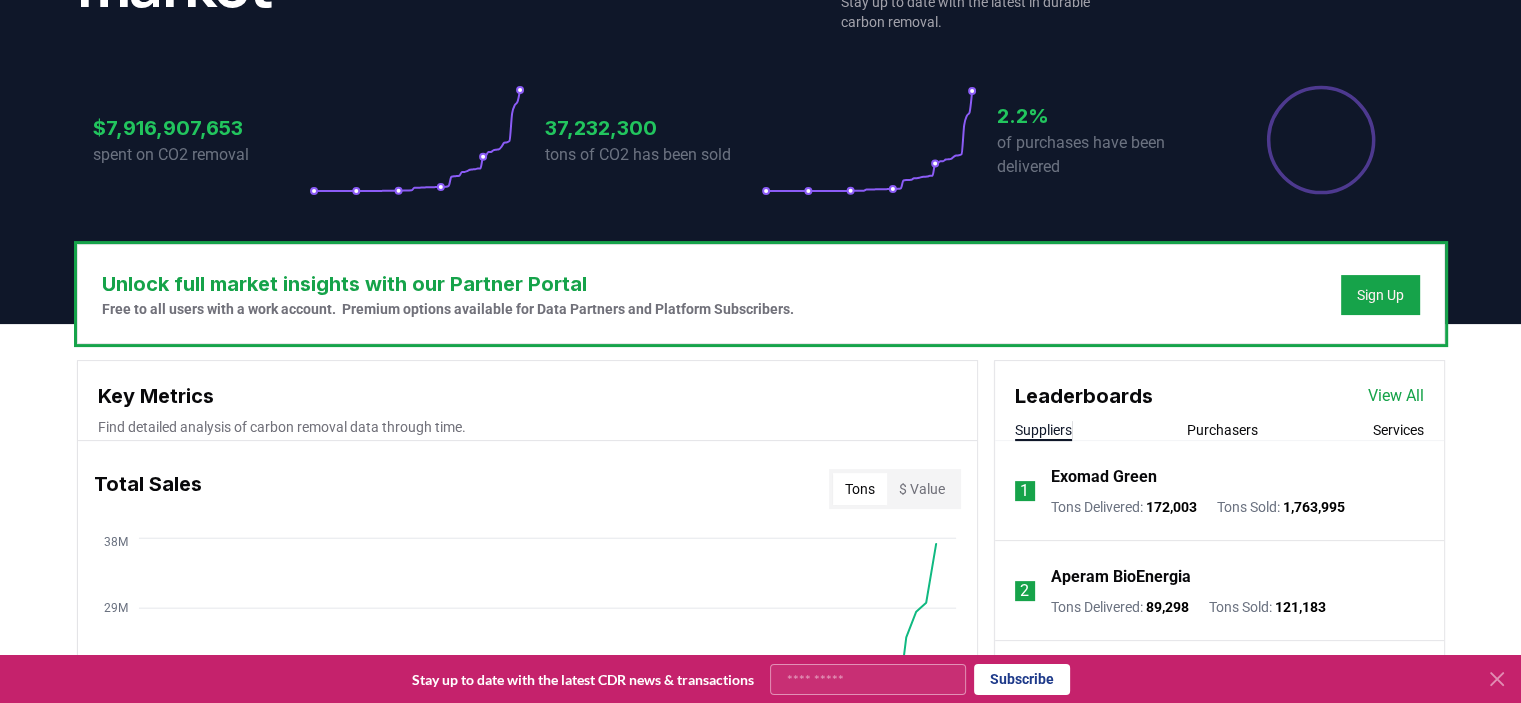 scroll, scrollTop: 364, scrollLeft: 0, axis: vertical 